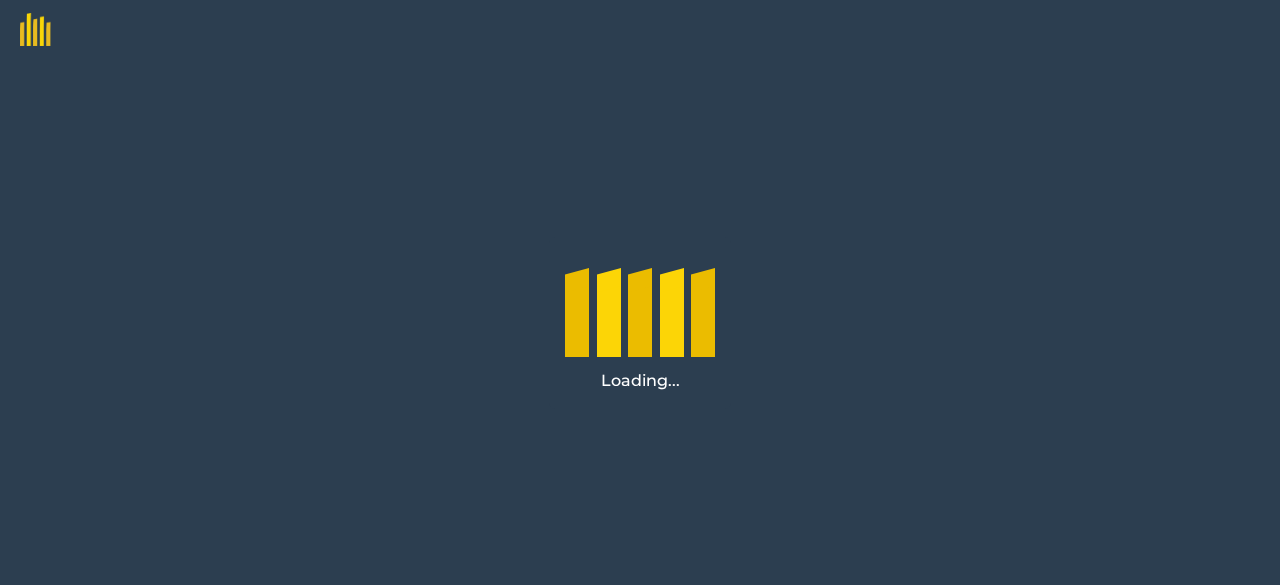 scroll, scrollTop: 0, scrollLeft: 0, axis: both 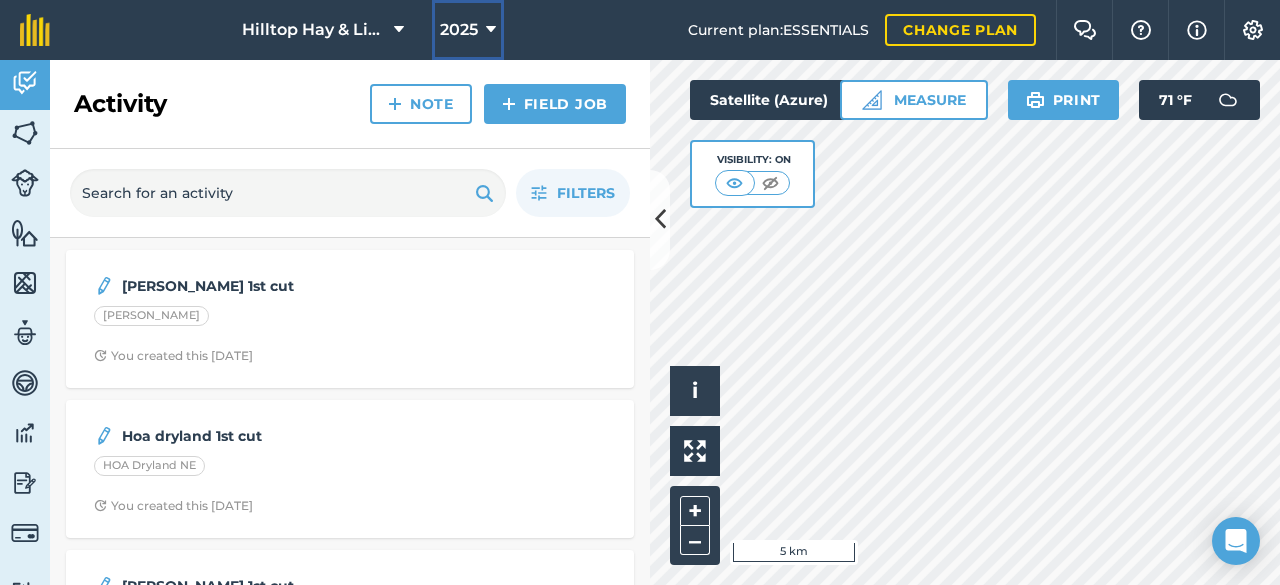 click at bounding box center [491, 30] 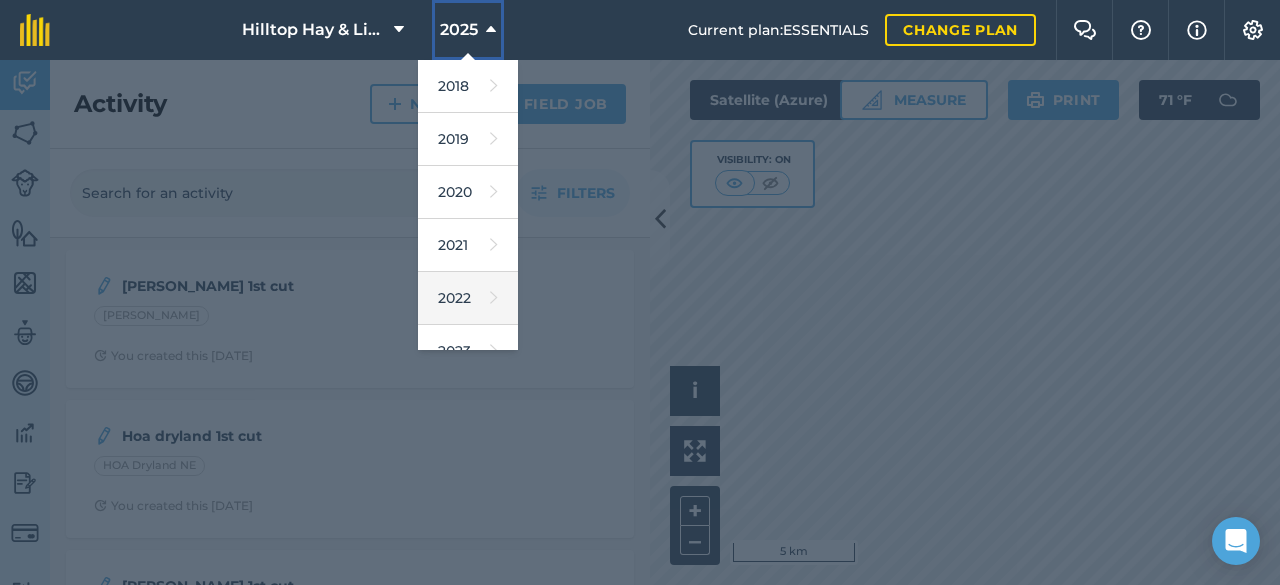 scroll, scrollTop: 236, scrollLeft: 0, axis: vertical 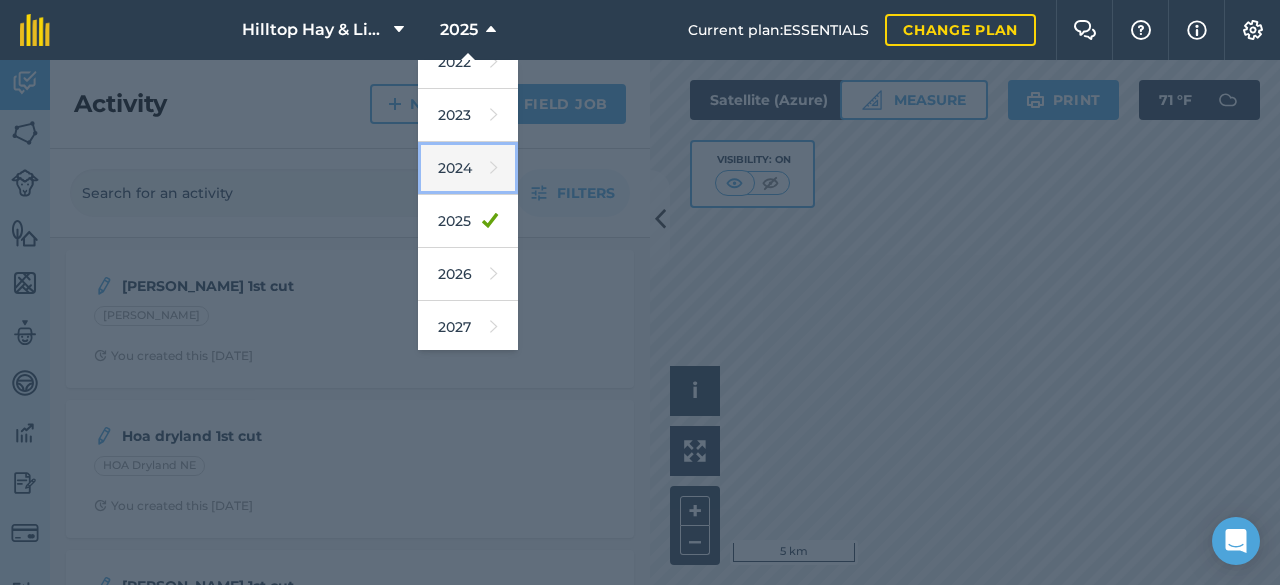 click on "2024" at bounding box center [468, 168] 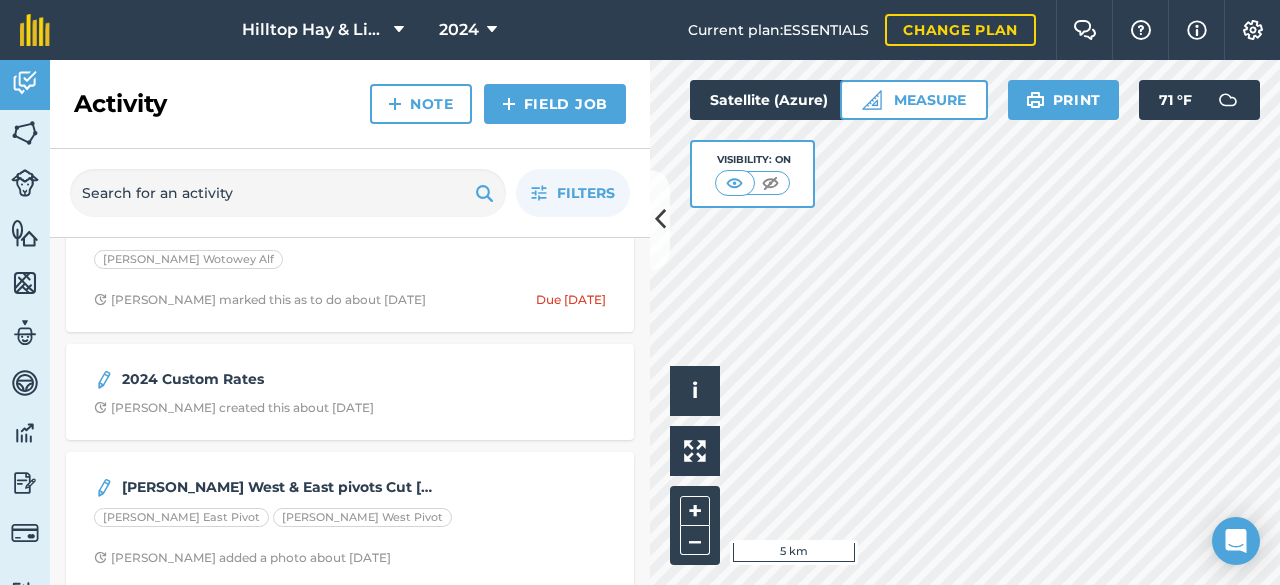 scroll, scrollTop: 3388, scrollLeft: 0, axis: vertical 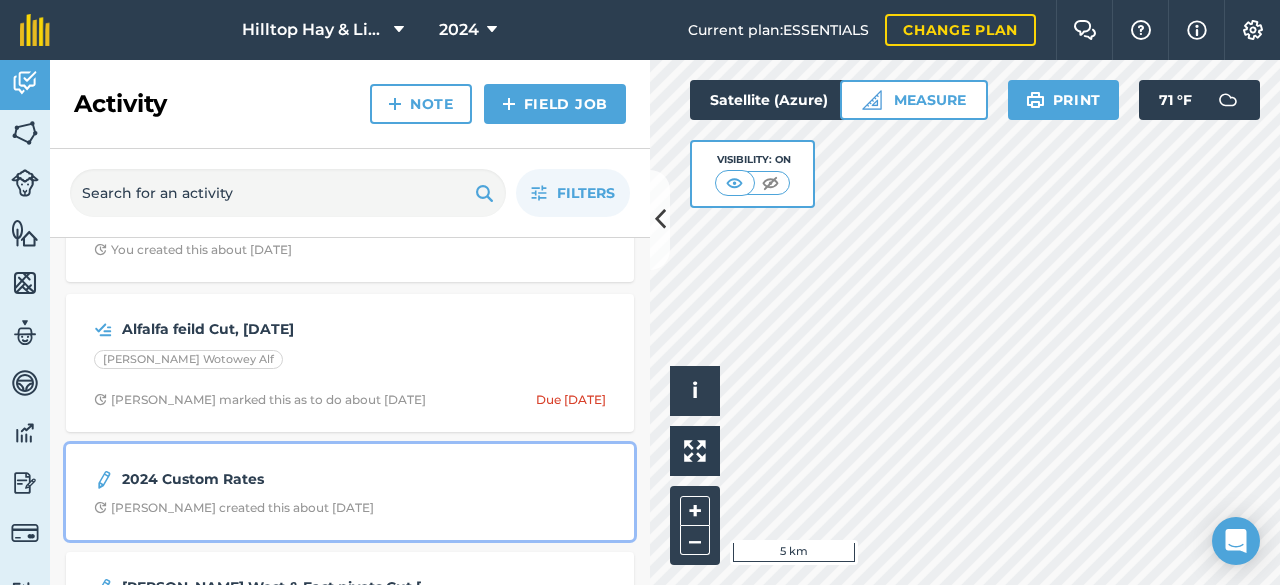 click on "2024 Custom Rates" at bounding box center [280, 479] 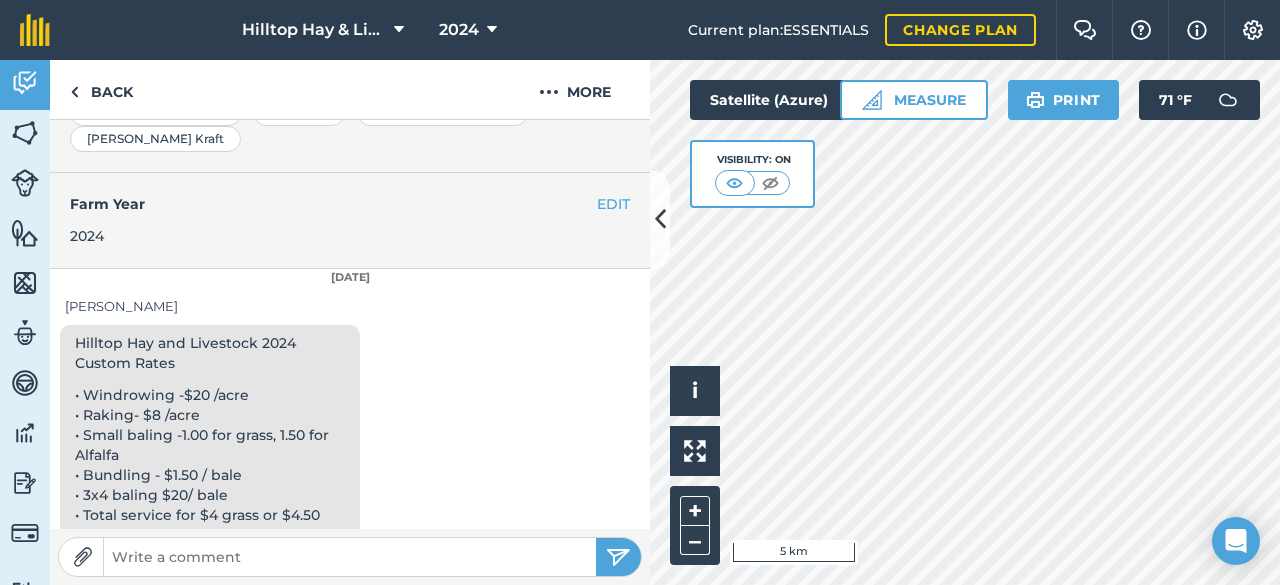 scroll, scrollTop: 607, scrollLeft: 0, axis: vertical 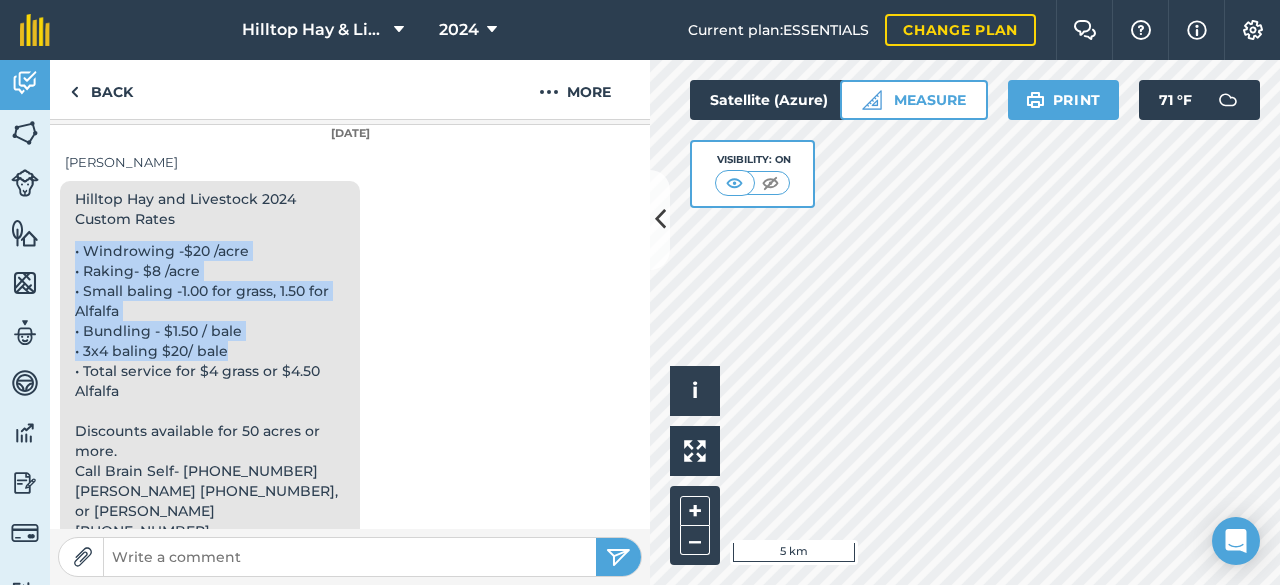 drag, startPoint x: 228, startPoint y: 323, endPoint x: 73, endPoint y: 217, distance: 187.77913 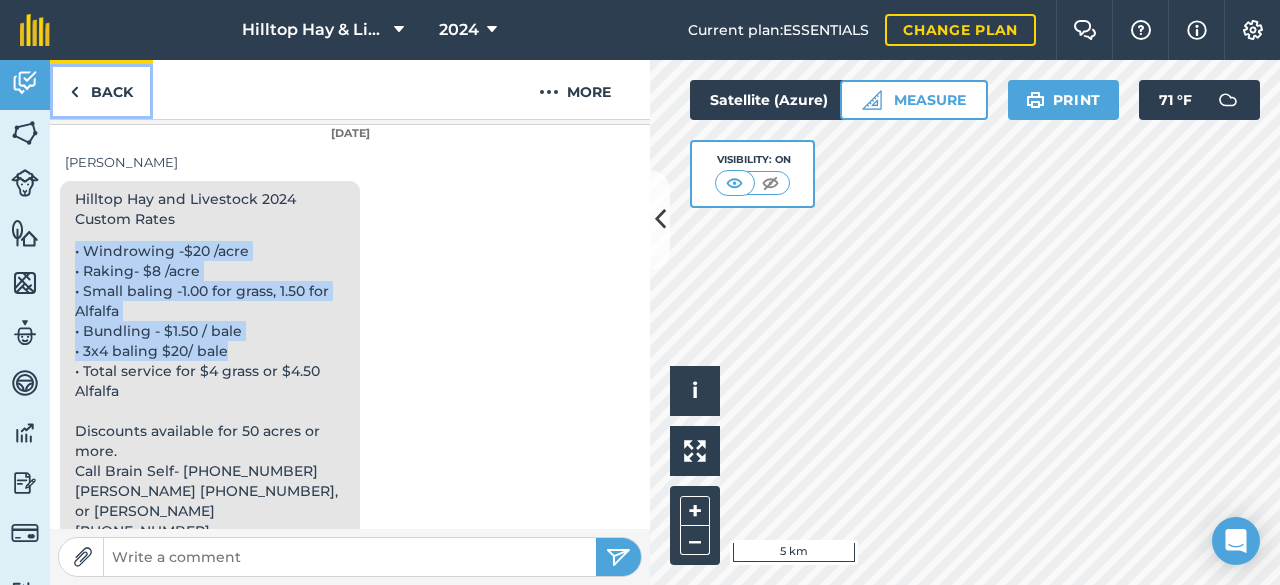 click on "Back" at bounding box center (101, 89) 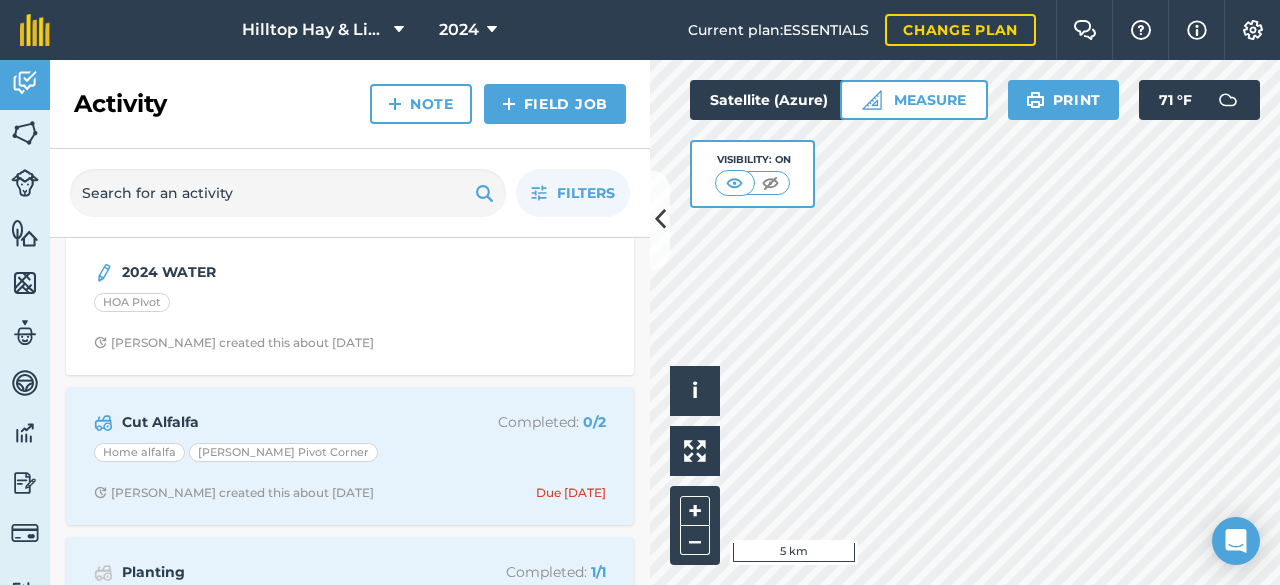 scroll, scrollTop: 4288, scrollLeft: 0, axis: vertical 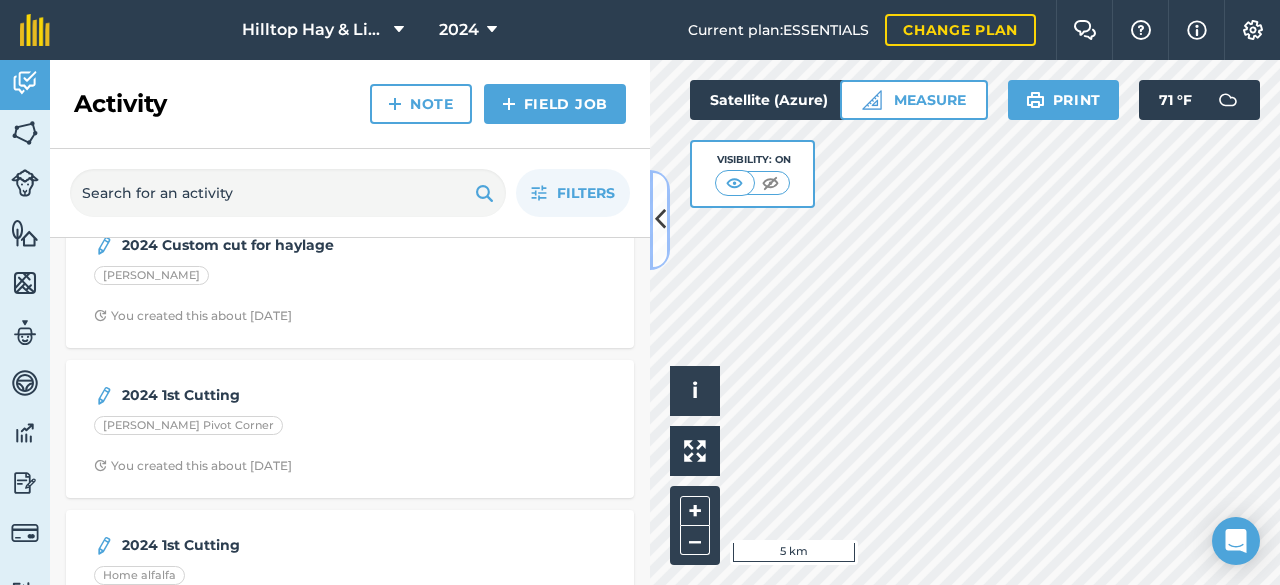 click at bounding box center [660, 219] 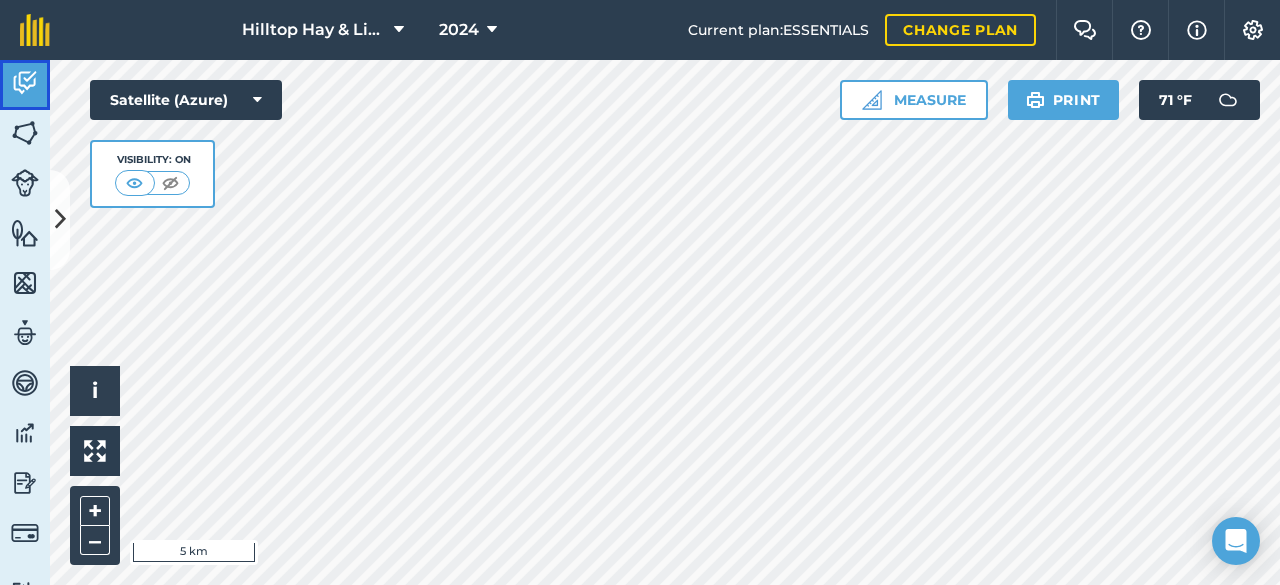 click at bounding box center (25, 83) 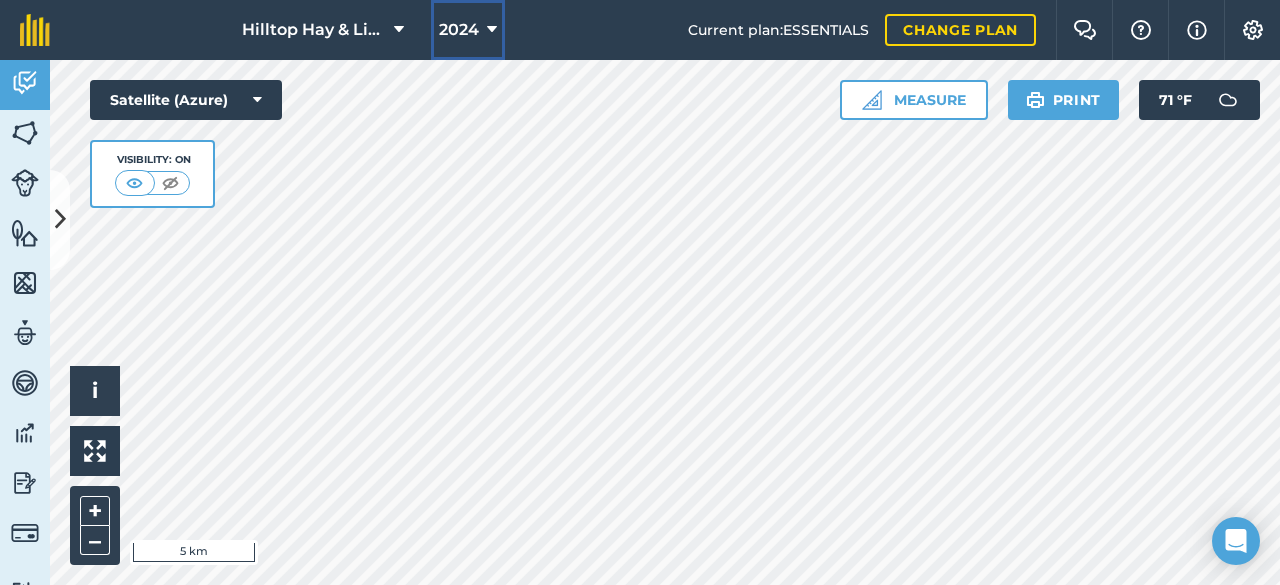 click on "2024" at bounding box center (468, 30) 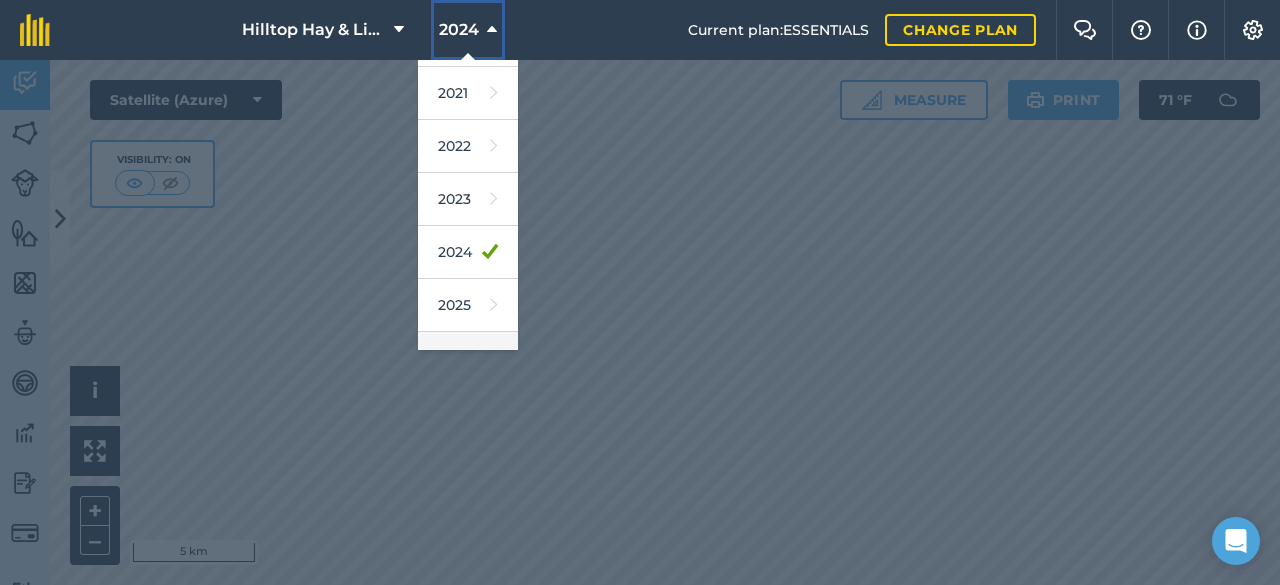 scroll, scrollTop: 236, scrollLeft: 0, axis: vertical 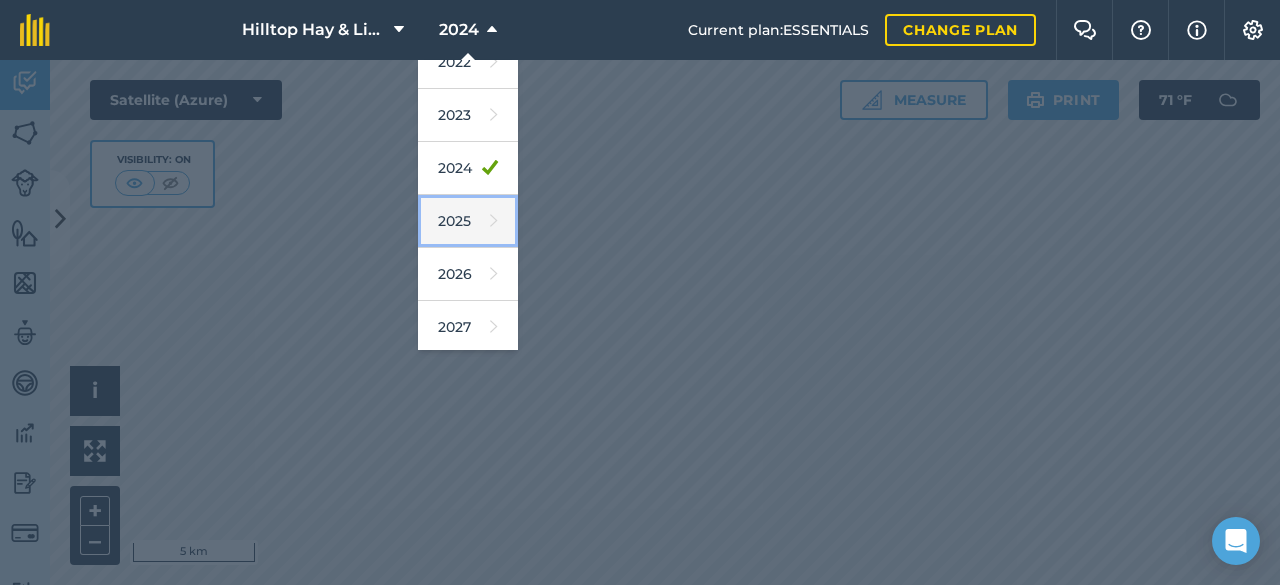 click on "2025" at bounding box center [468, 221] 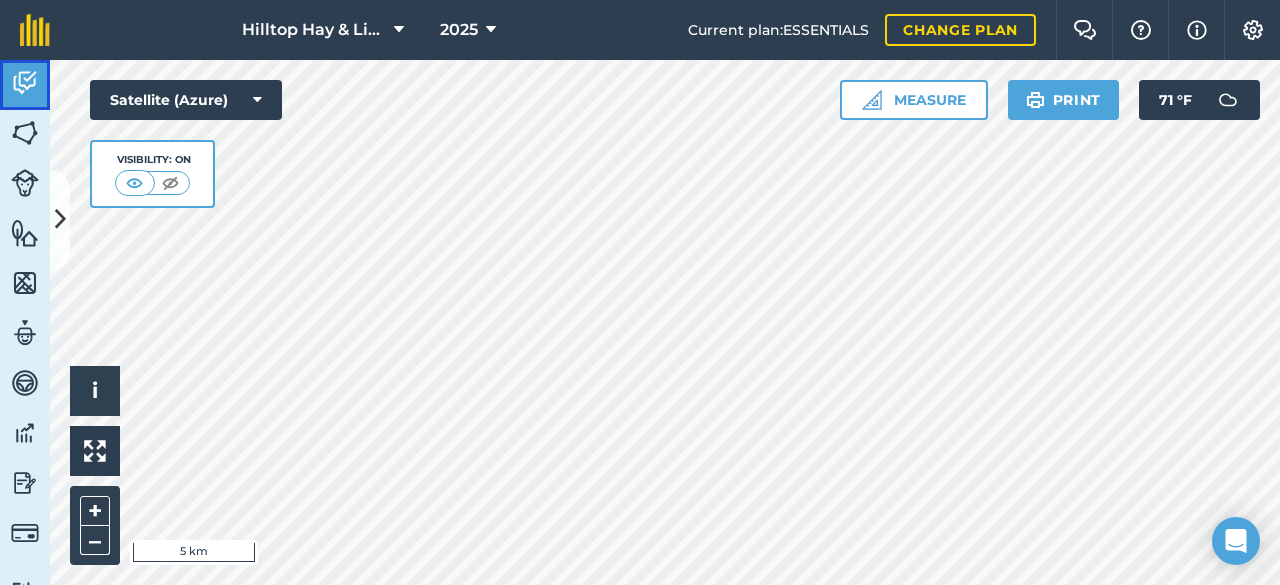 click at bounding box center [25, 83] 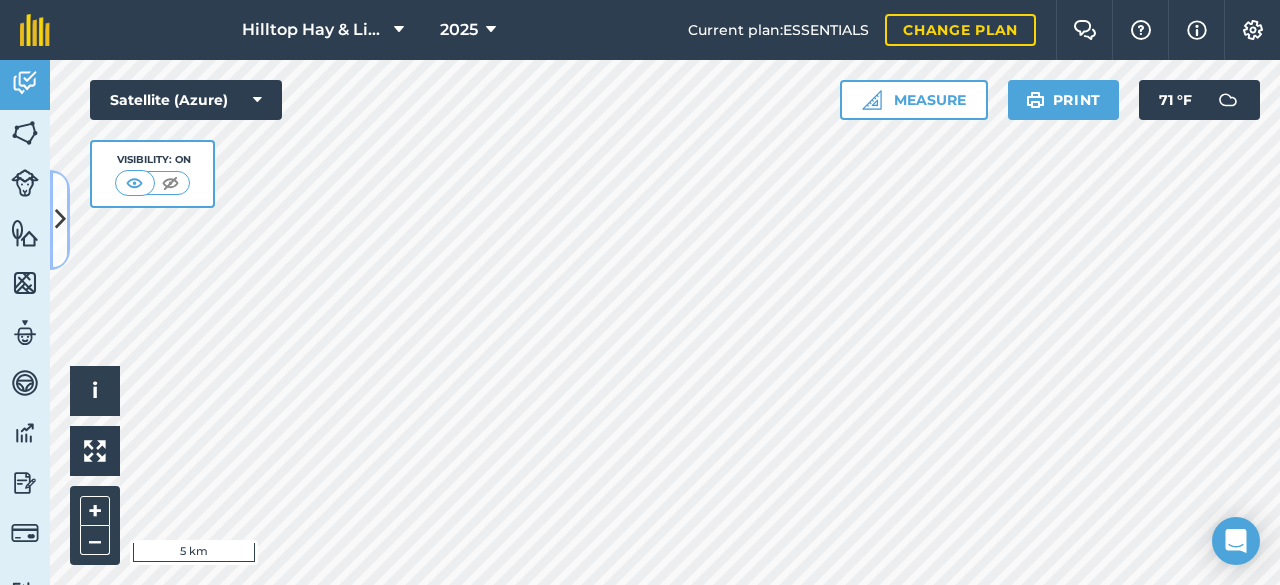 click at bounding box center (60, 219) 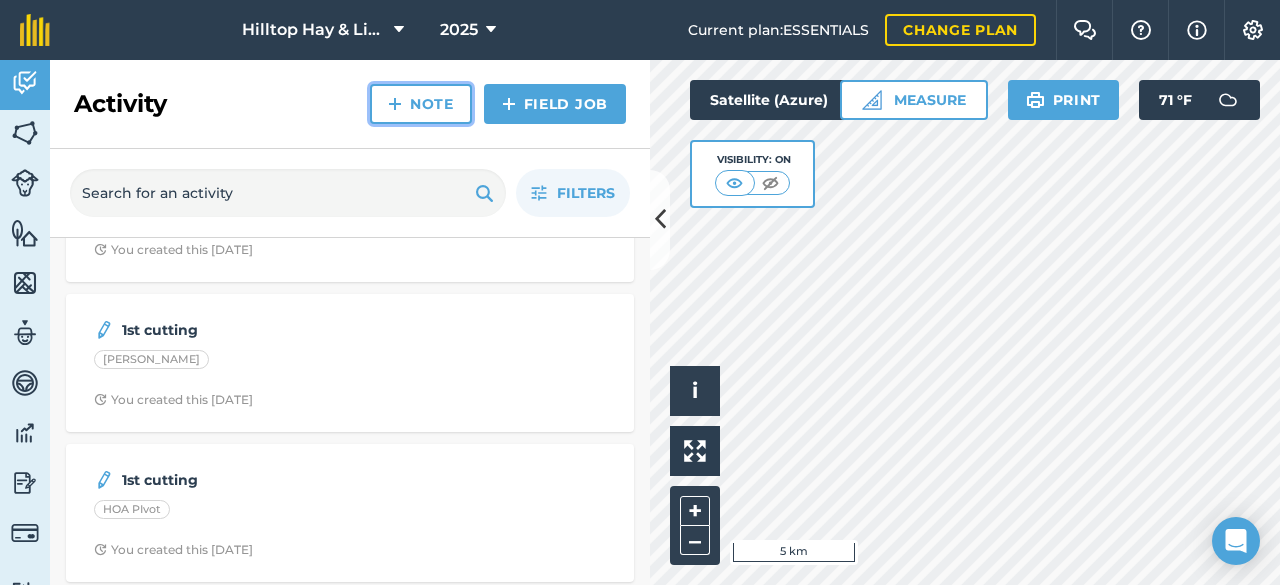 click on "Note" at bounding box center (421, 104) 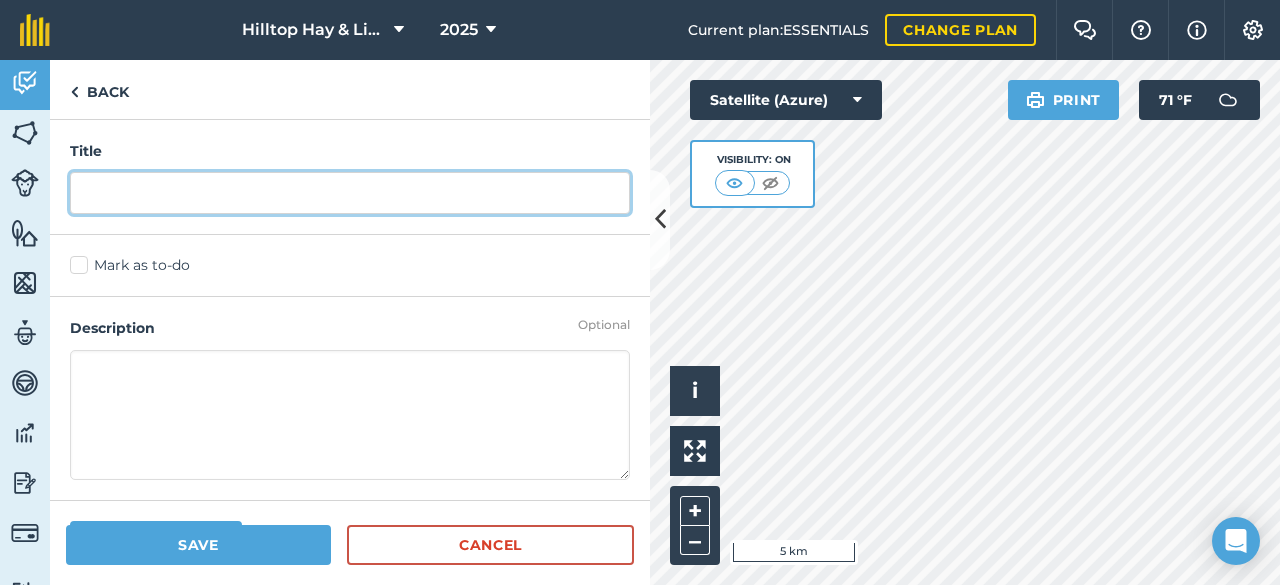 click at bounding box center [350, 193] 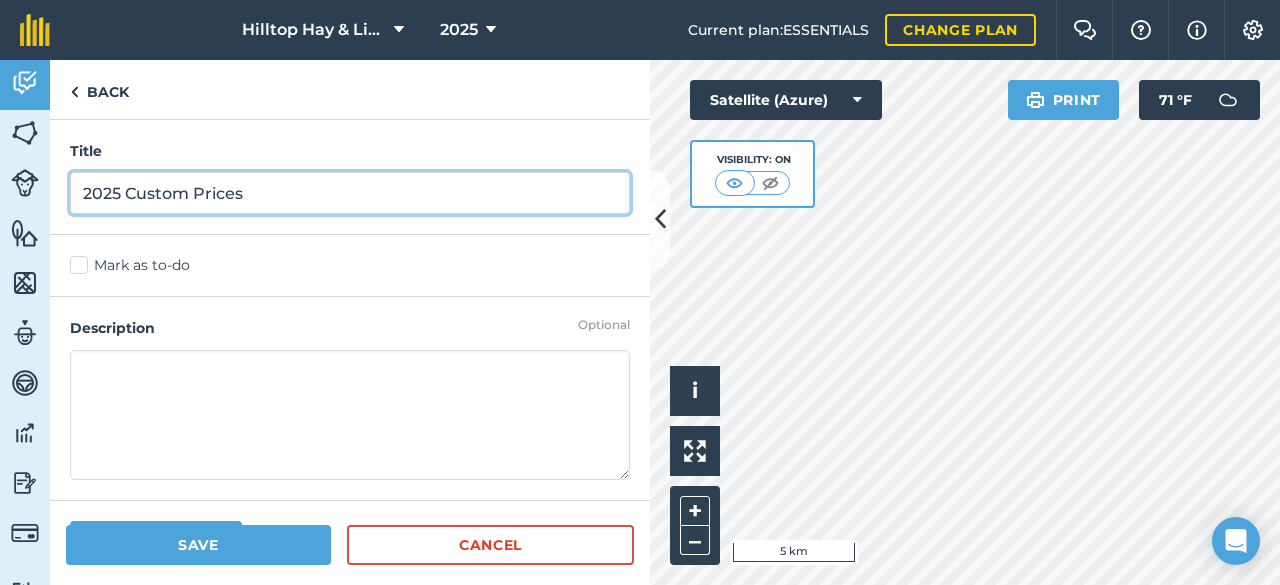 type on "2025 Custom Prices" 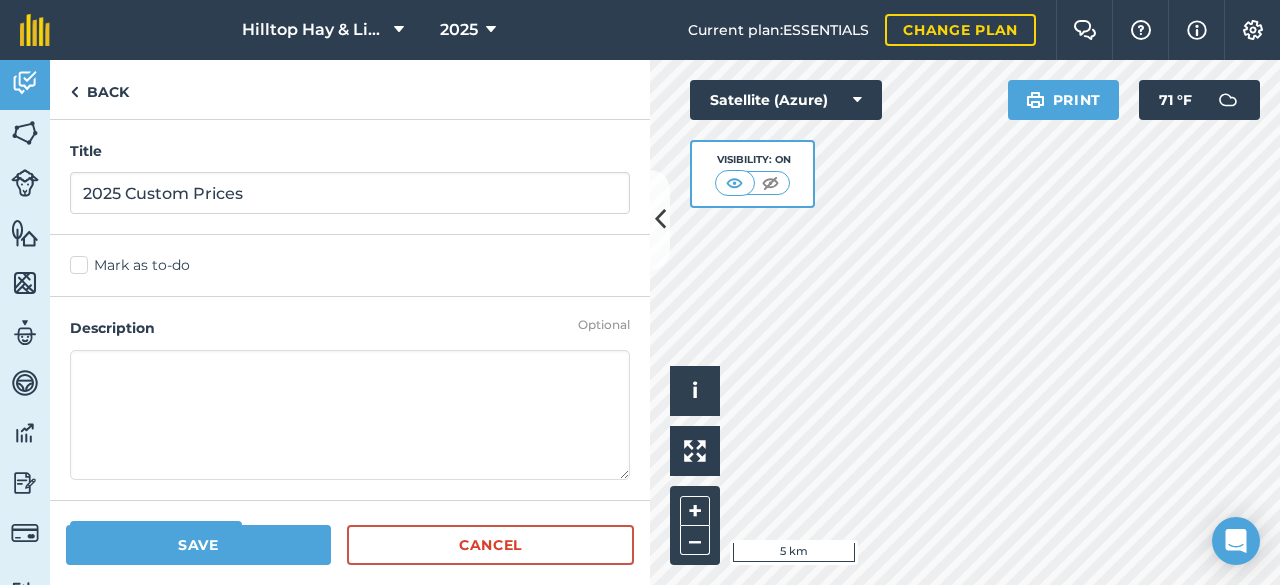 click at bounding box center (350, 415) 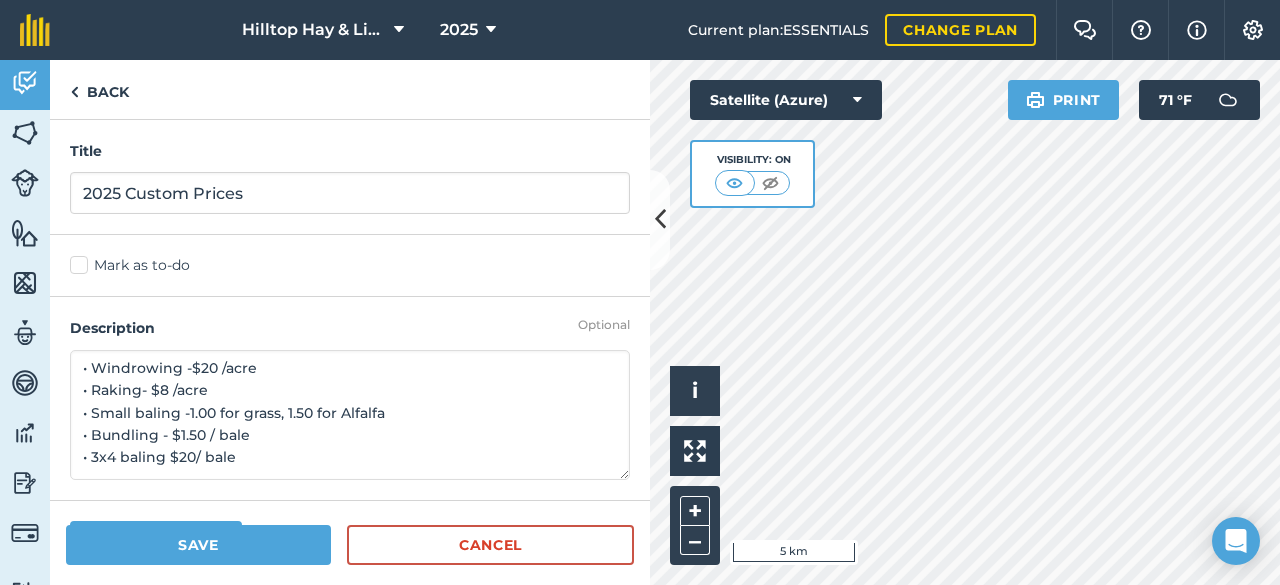 scroll, scrollTop: 7, scrollLeft: 0, axis: vertical 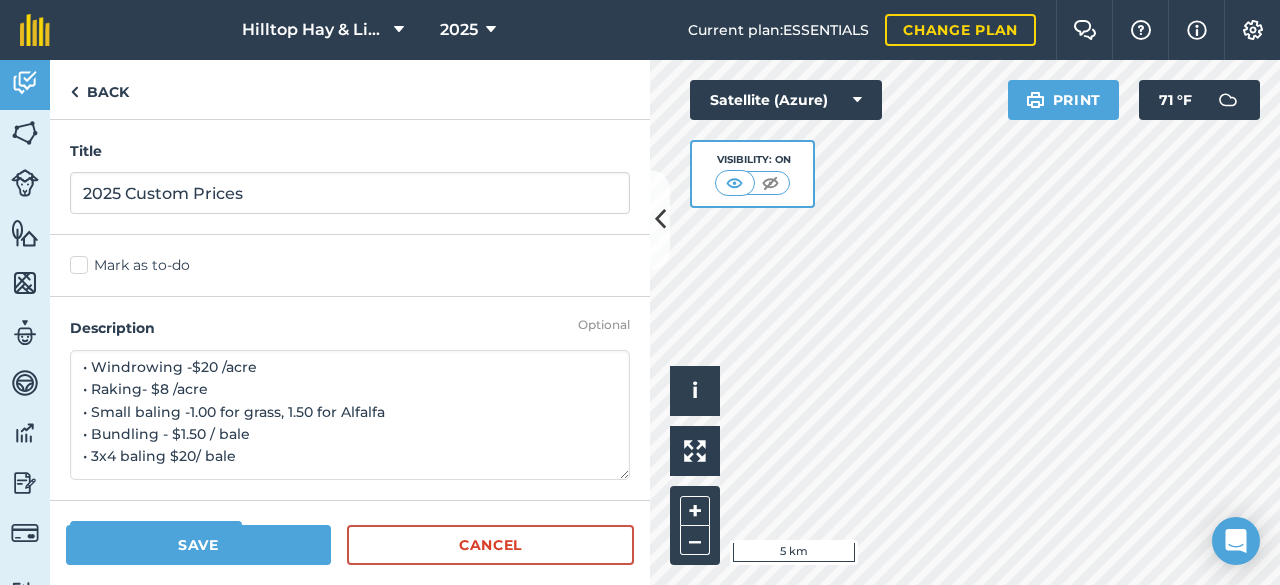 click on "• Windrowing -$20 /acre
• Raking- $8 /acre
• Small baling -1.00 for grass, 1.50 for Alfalfa
• Bundling - $1.50 / bale
• 3x4 baling $20/ bale" at bounding box center (350, 415) 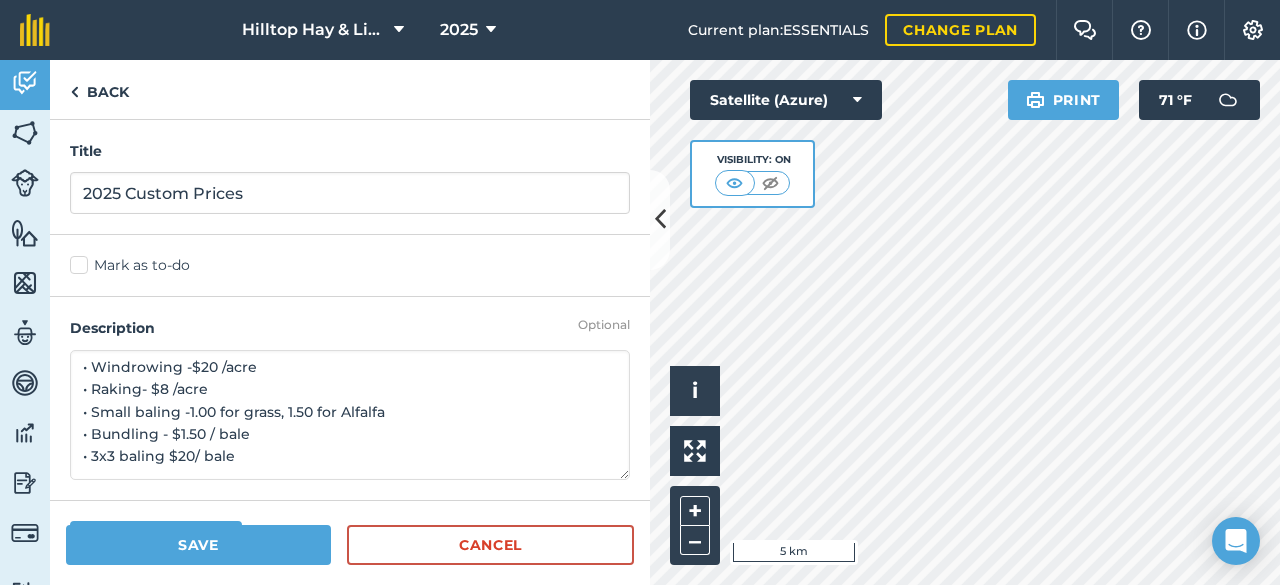 type on "• Windrowing -$20 /acre
• Raking- $8 /acre
• Small baling -1.00 for grass, 1.50 for Alfalfa
• Bundling - $1.50 / bale
• 3x3 baling $20/ bale" 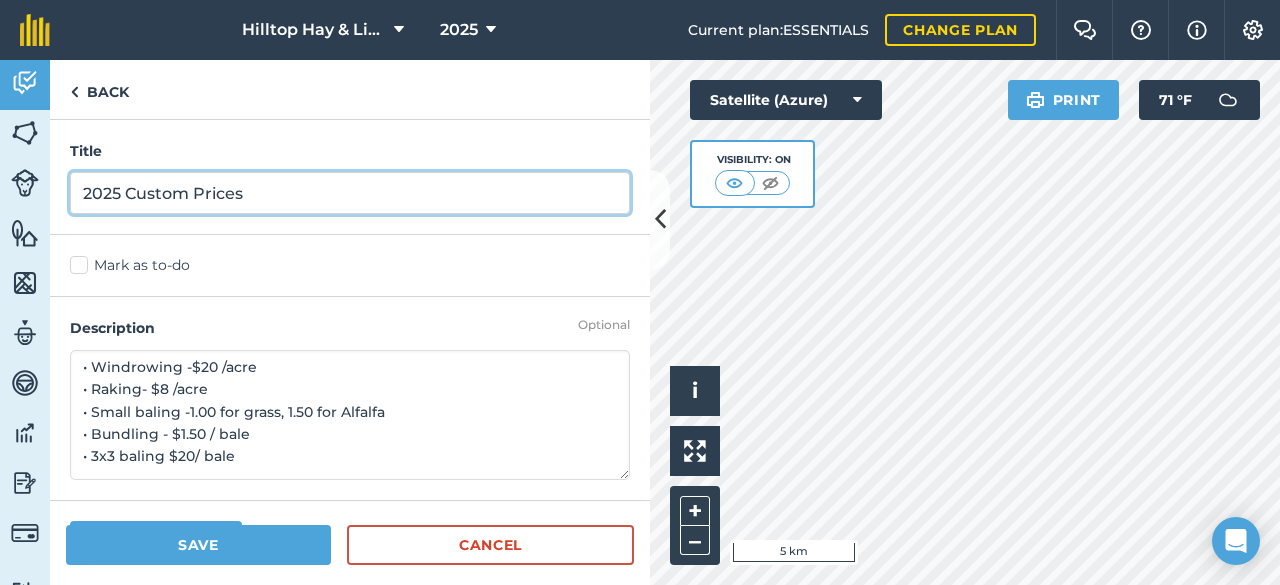 click on "2025 Custom Prices" at bounding box center (350, 193) 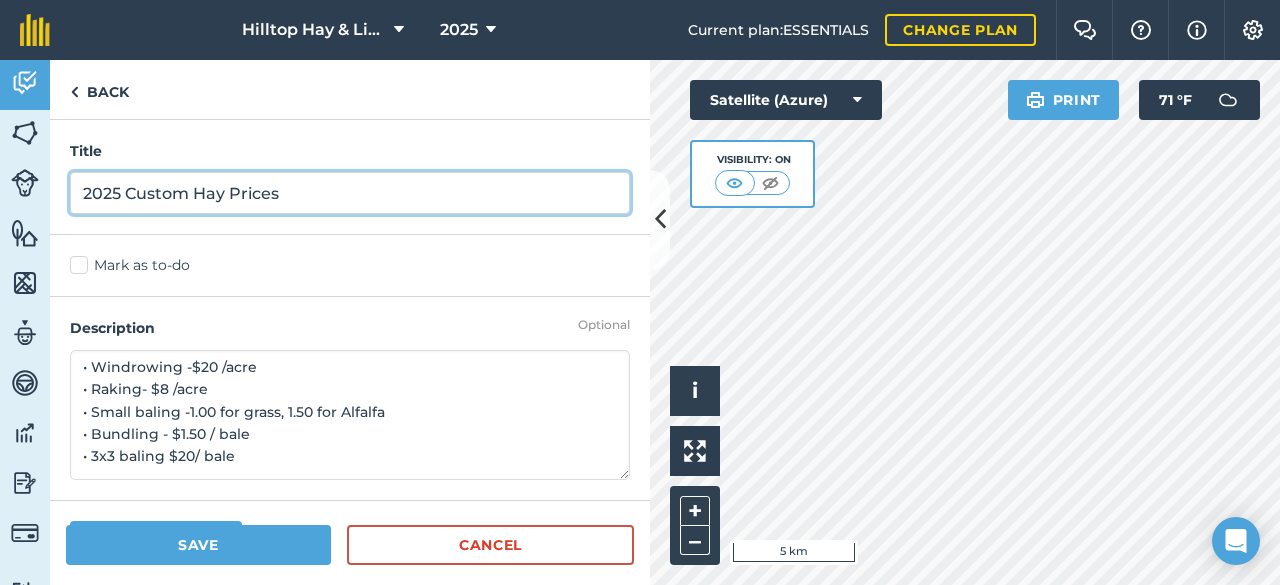 type on "2025 Custom Hay Prices" 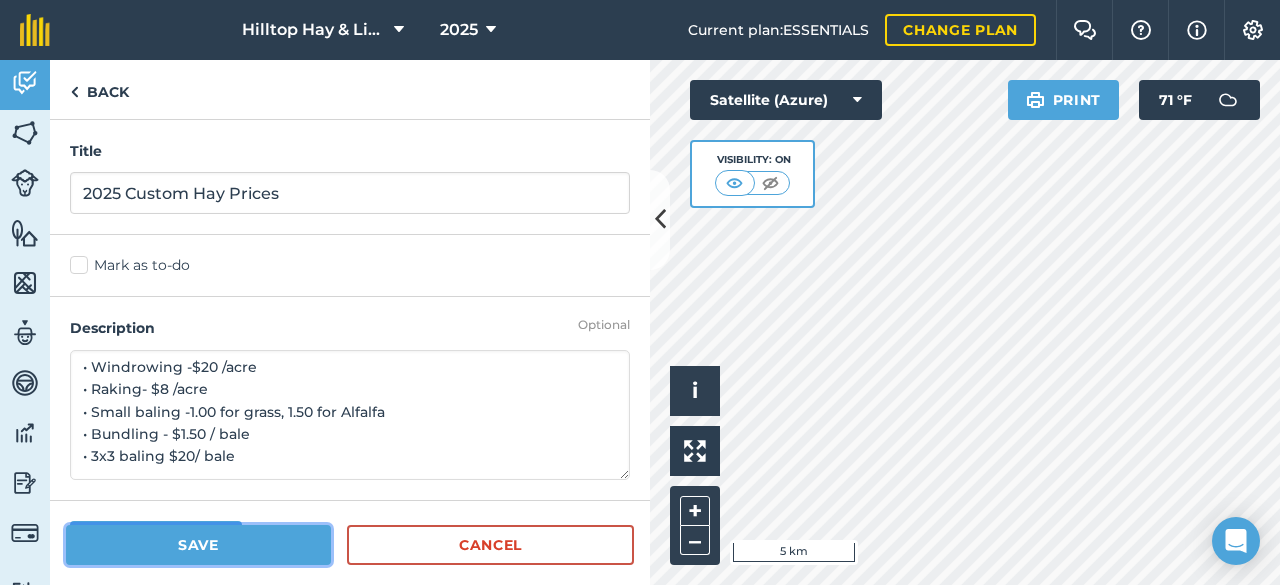 click on "Save" at bounding box center [198, 545] 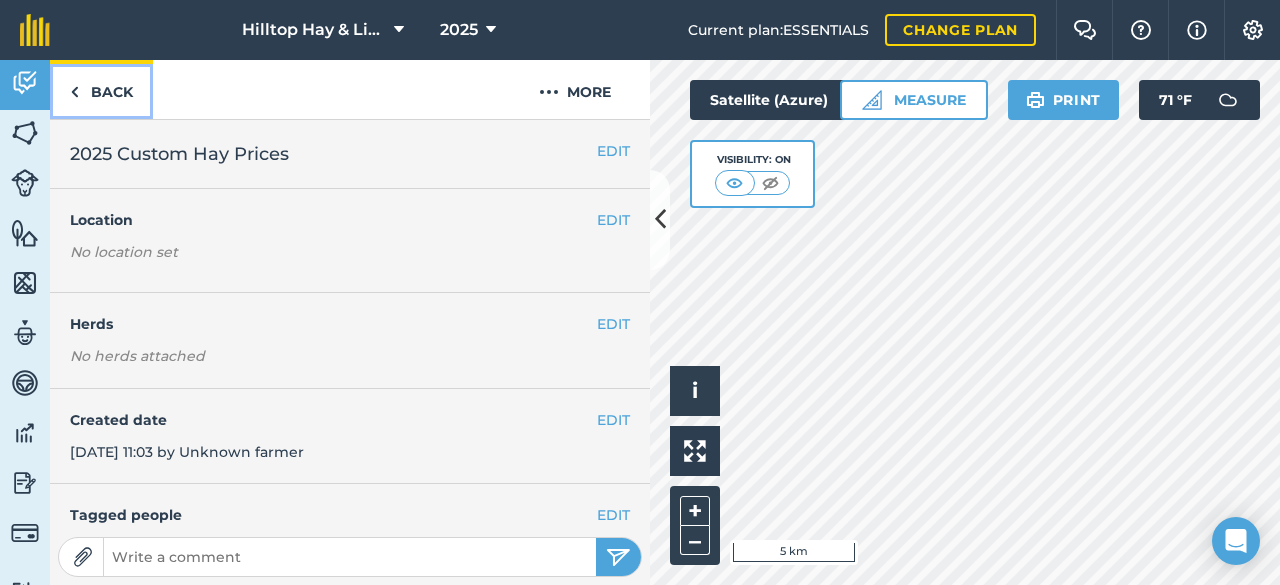 click on "Back" at bounding box center (101, 89) 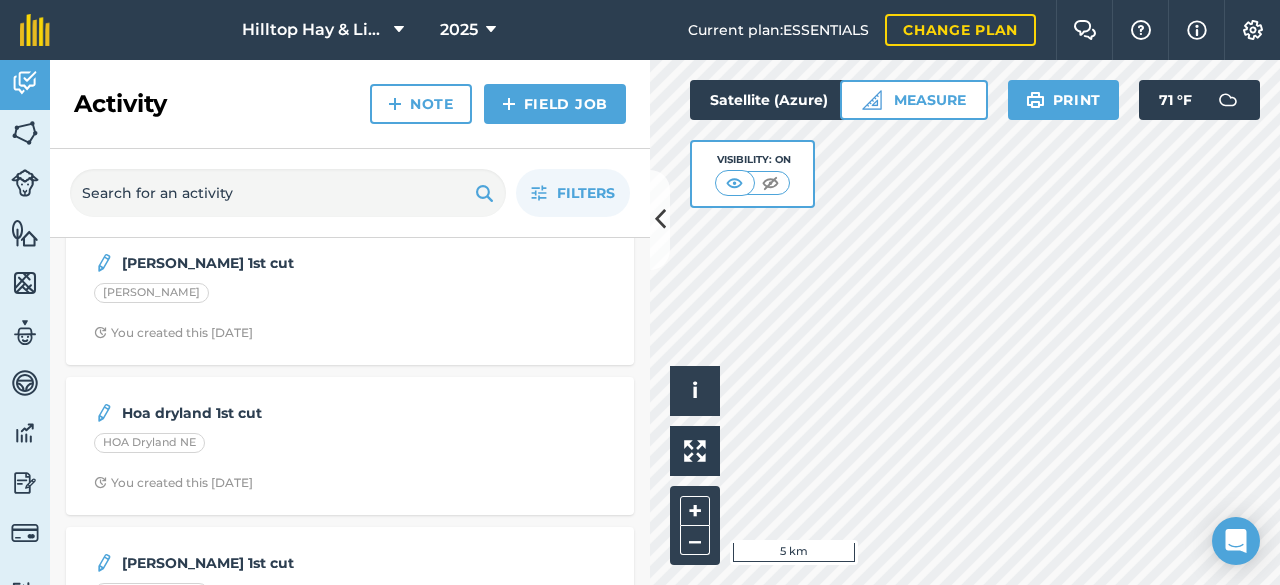 scroll, scrollTop: 0, scrollLeft: 0, axis: both 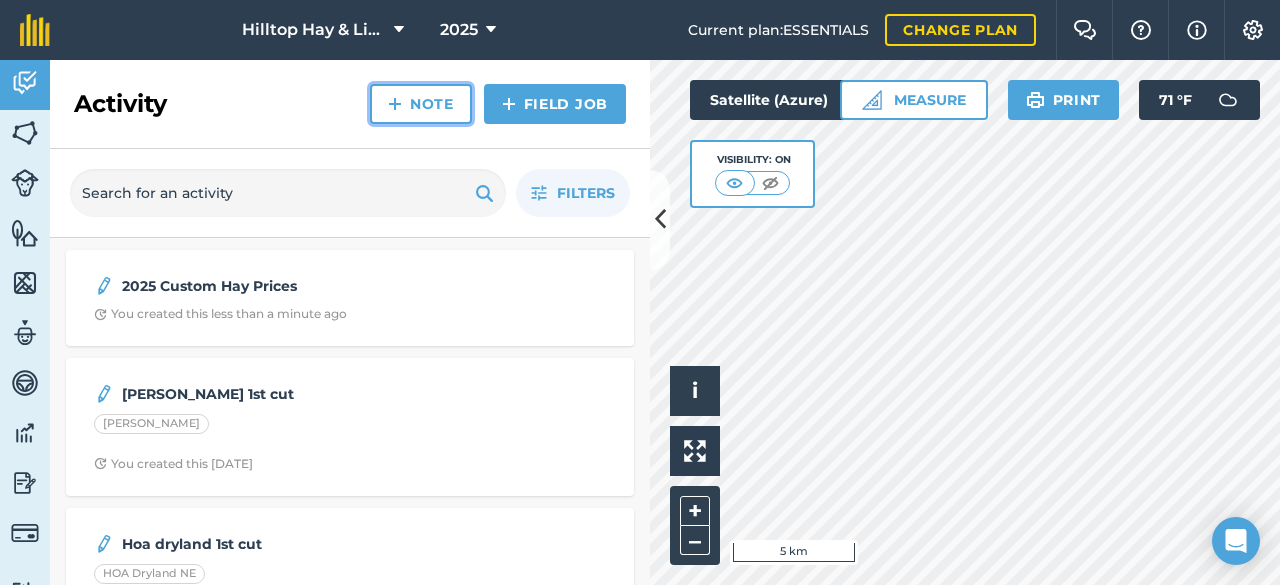 click on "Note" at bounding box center [421, 104] 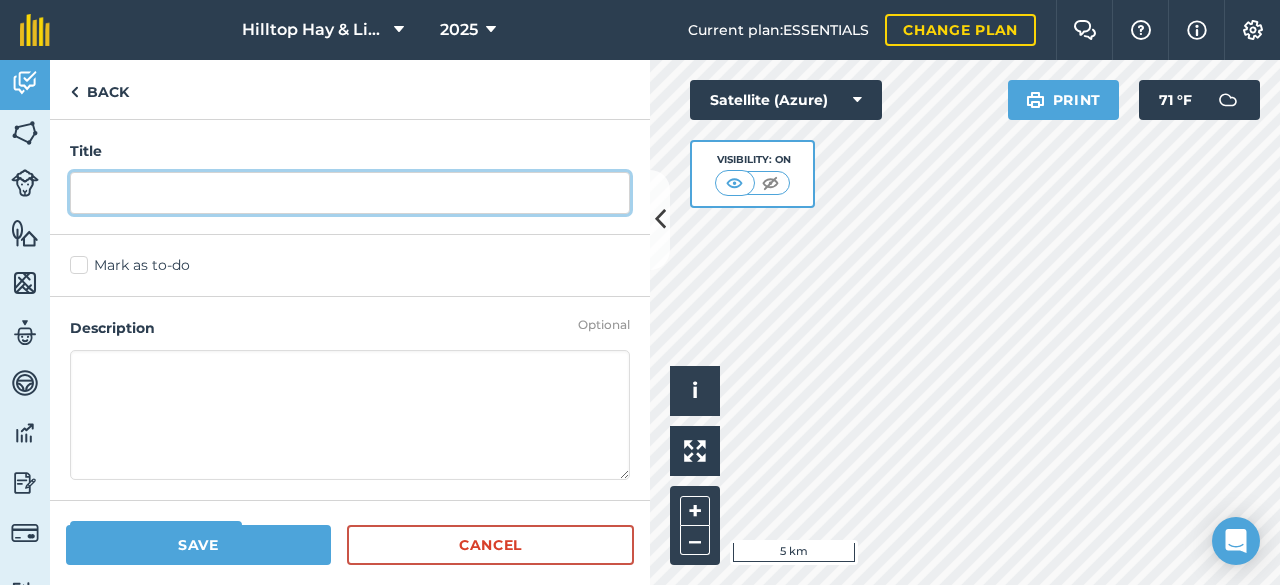 click at bounding box center [350, 193] 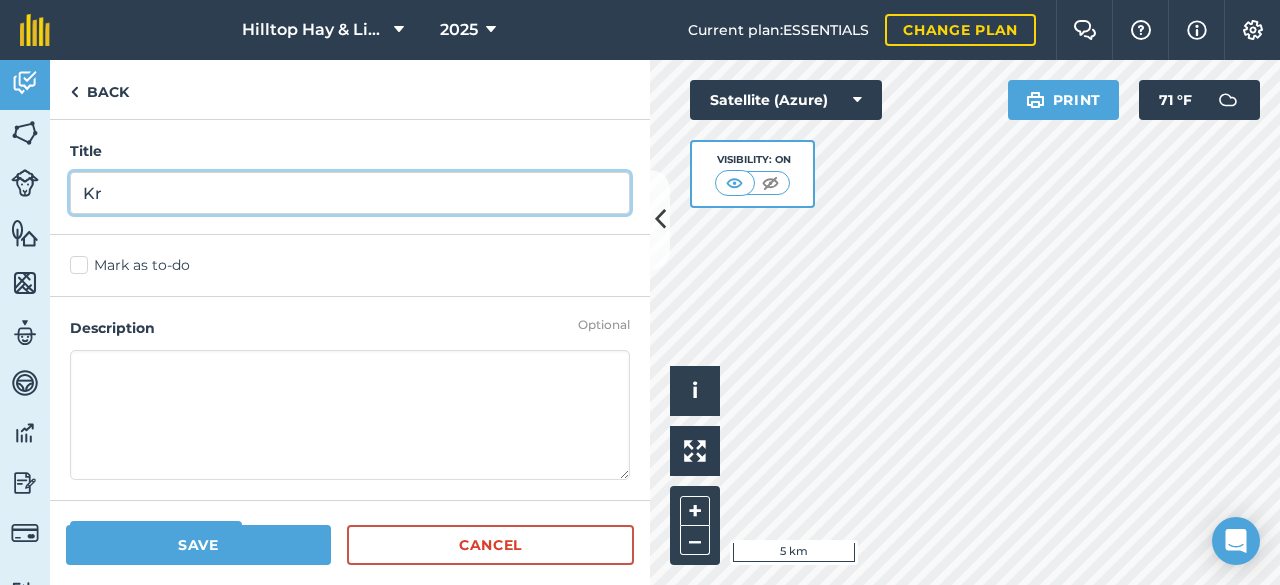 type on "K" 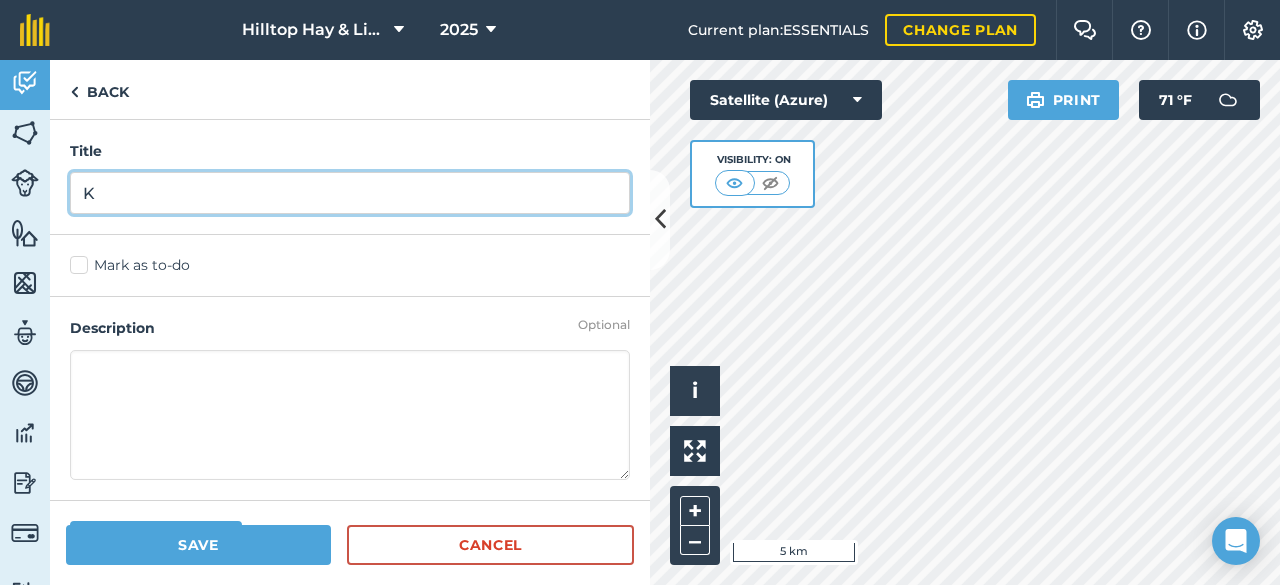 type 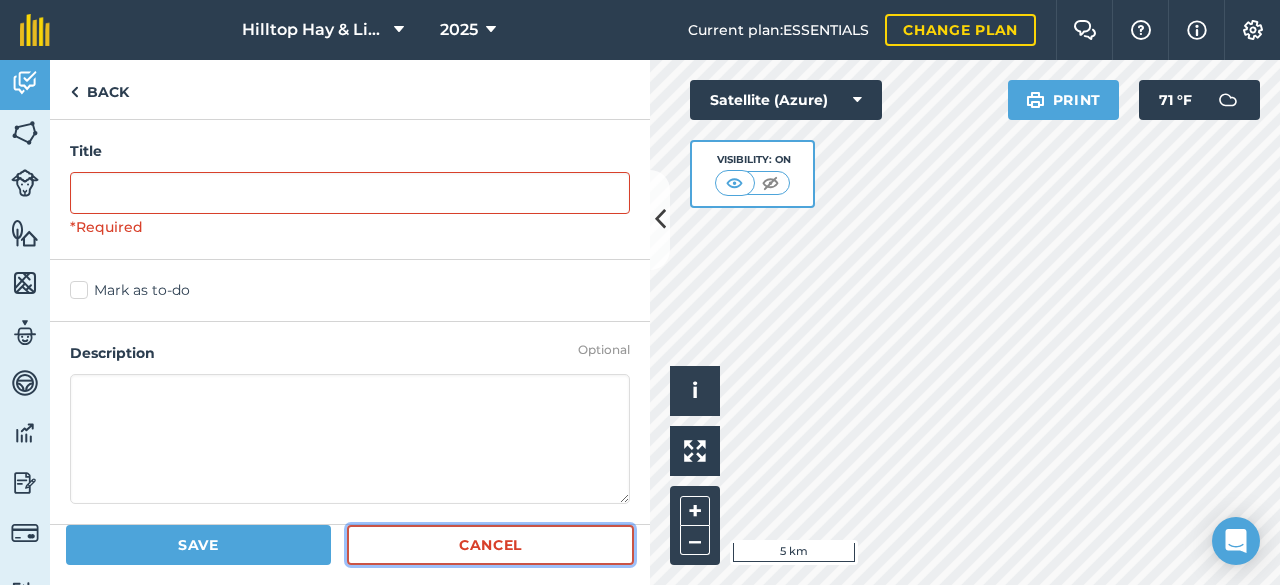 click on "Cancel" at bounding box center [490, 545] 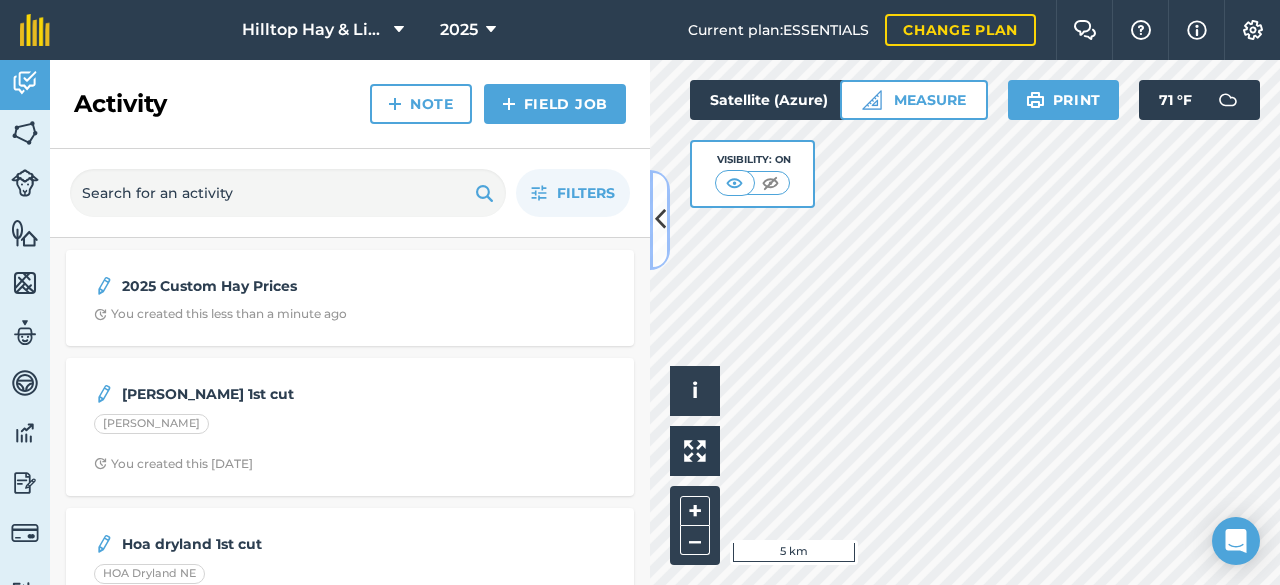click at bounding box center [660, 219] 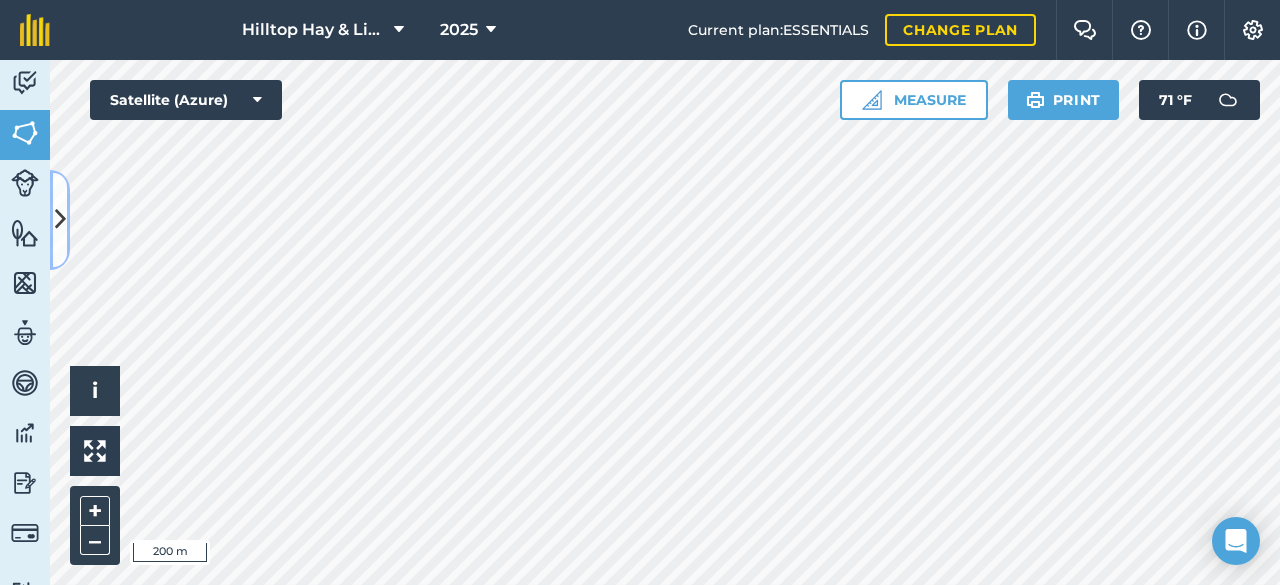 click at bounding box center [60, 219] 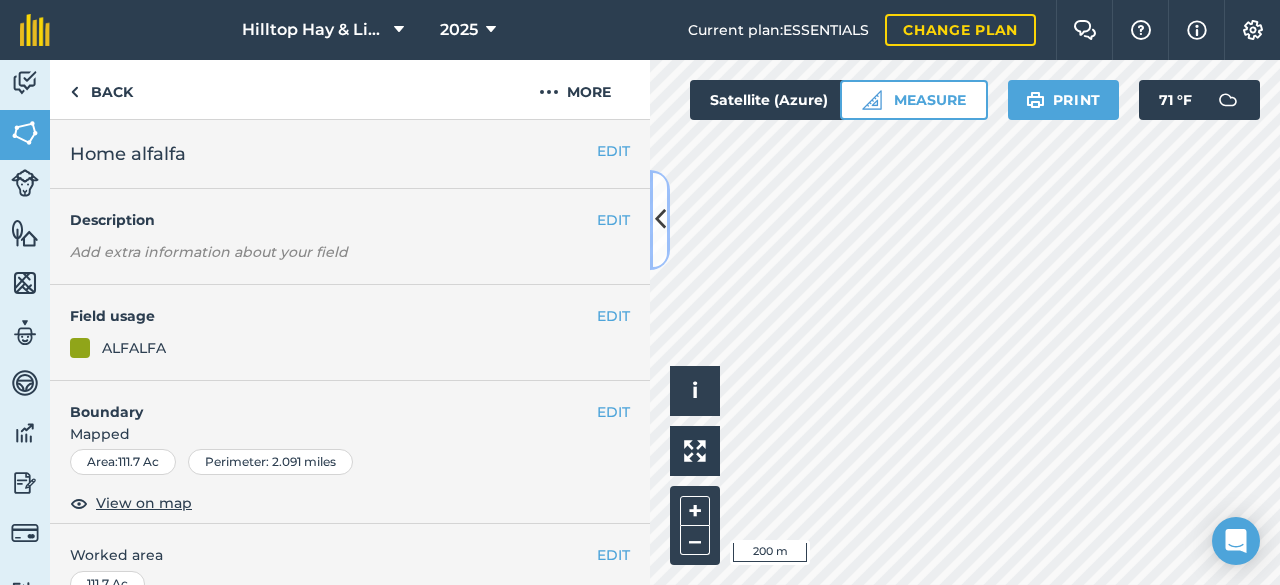 scroll, scrollTop: 407, scrollLeft: 0, axis: vertical 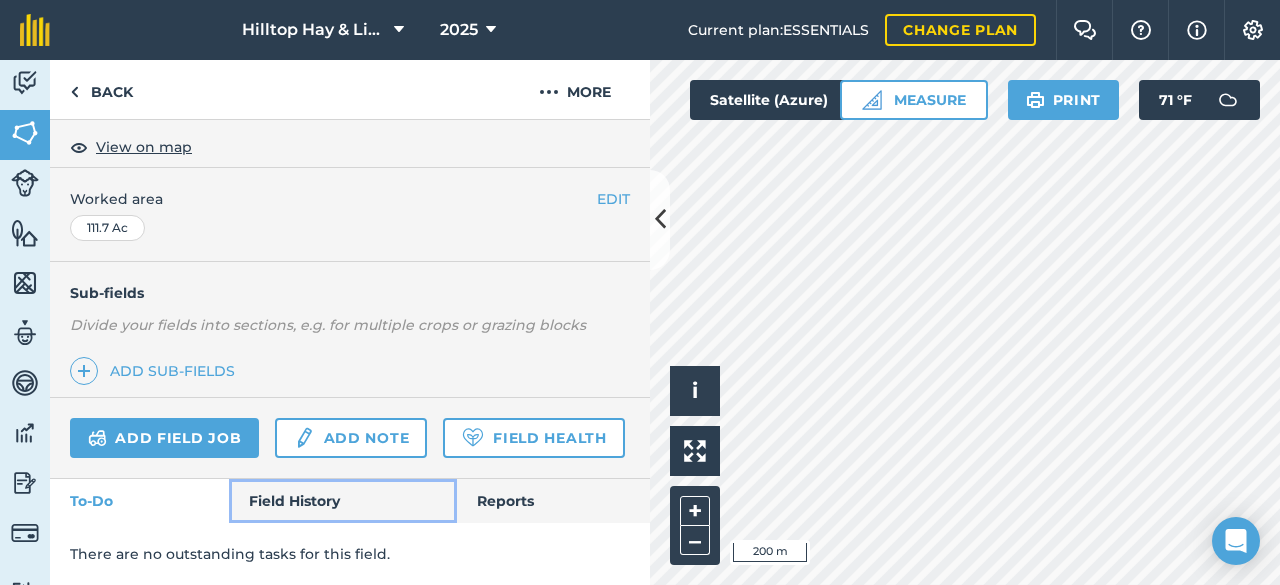click on "Field History" at bounding box center (342, 501) 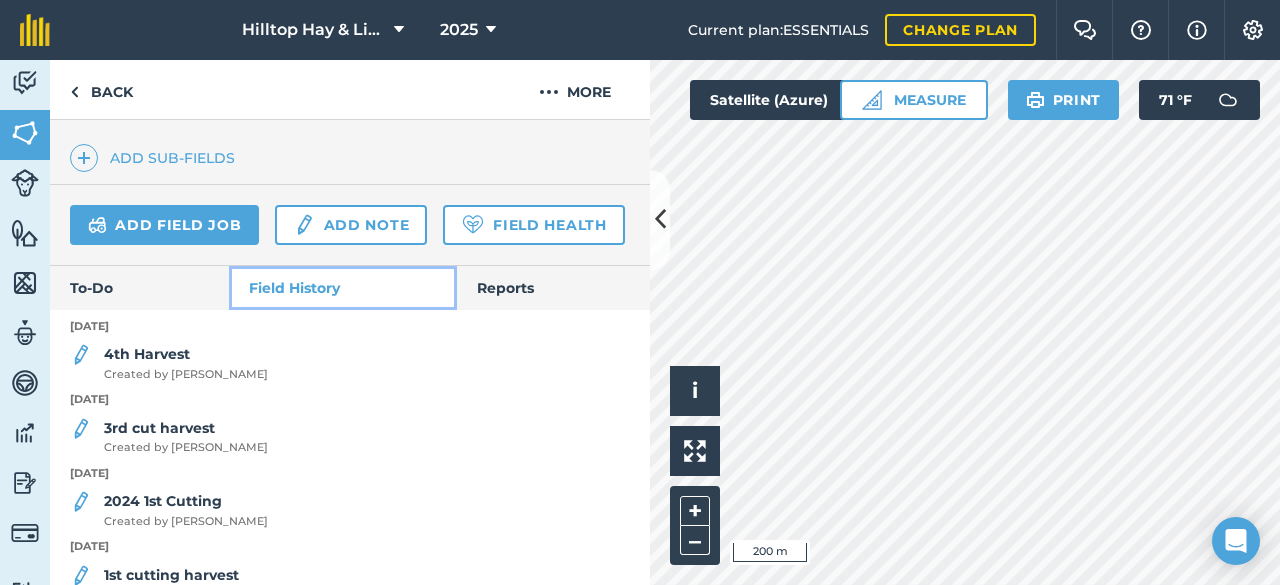 scroll, scrollTop: 400, scrollLeft: 0, axis: vertical 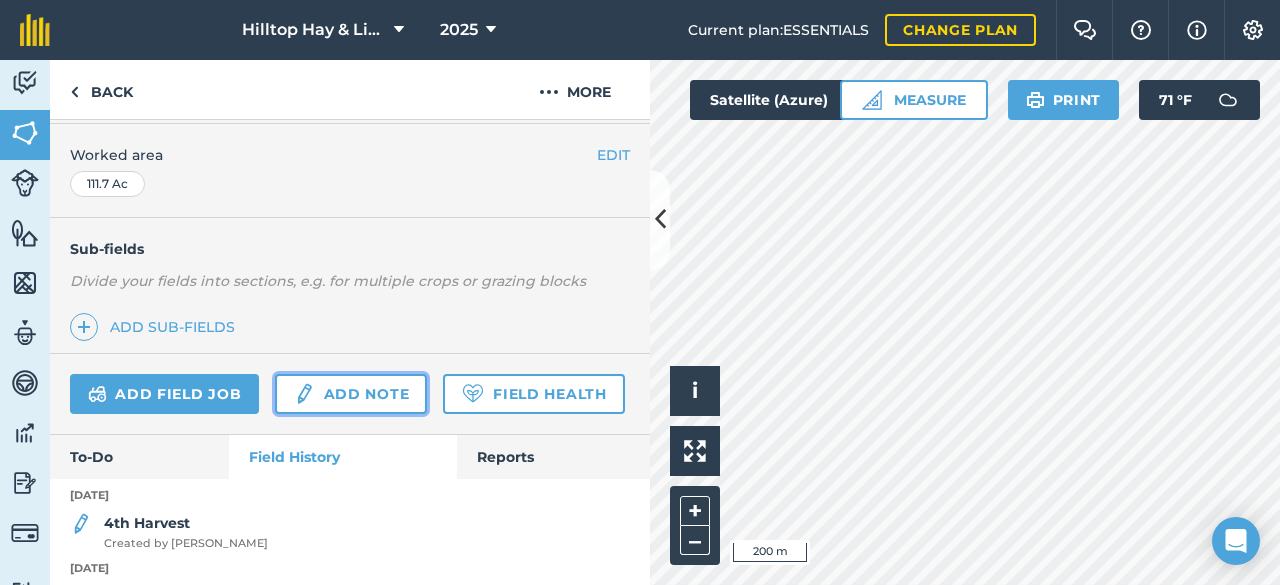 click on "Add note" at bounding box center (351, 394) 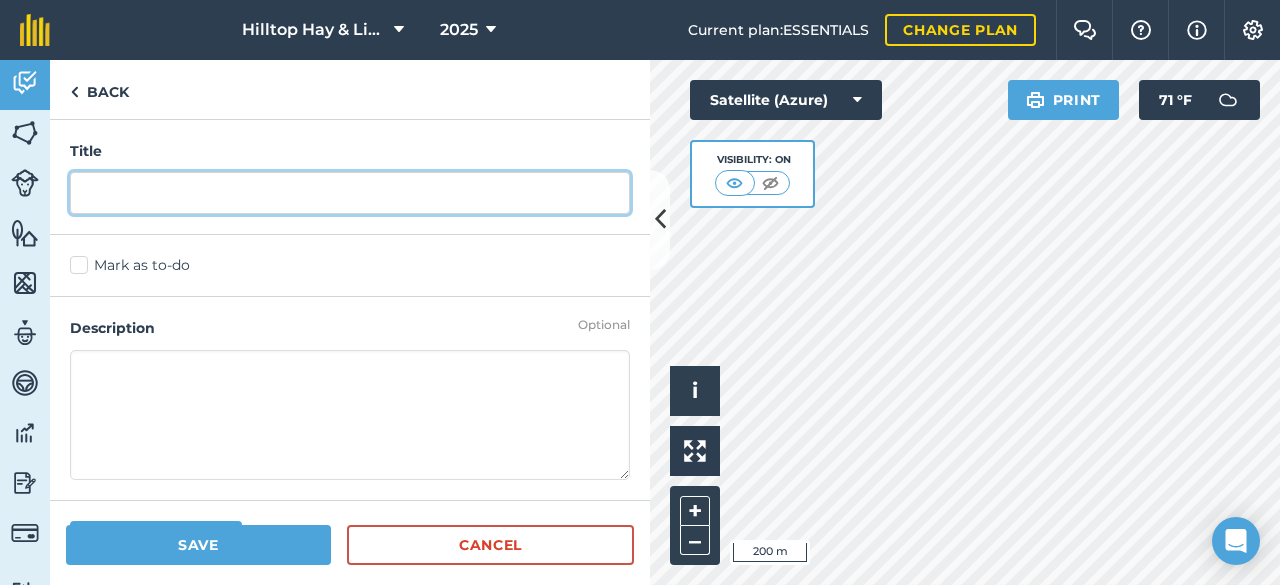 click at bounding box center [350, 193] 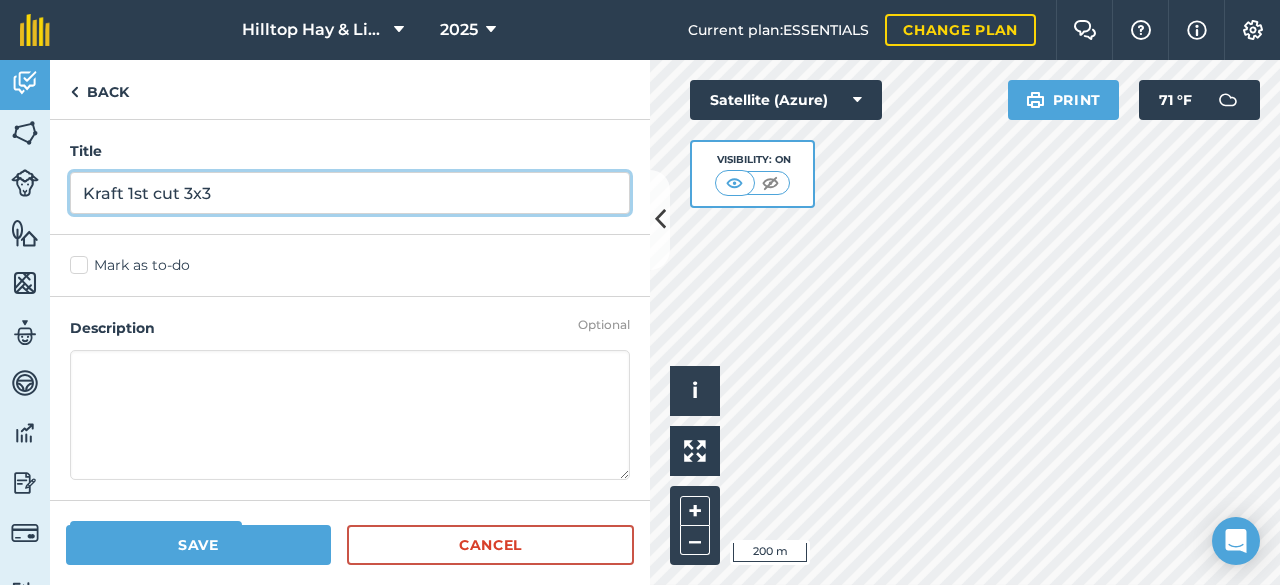 type on "Kraft 1st cut 3x3" 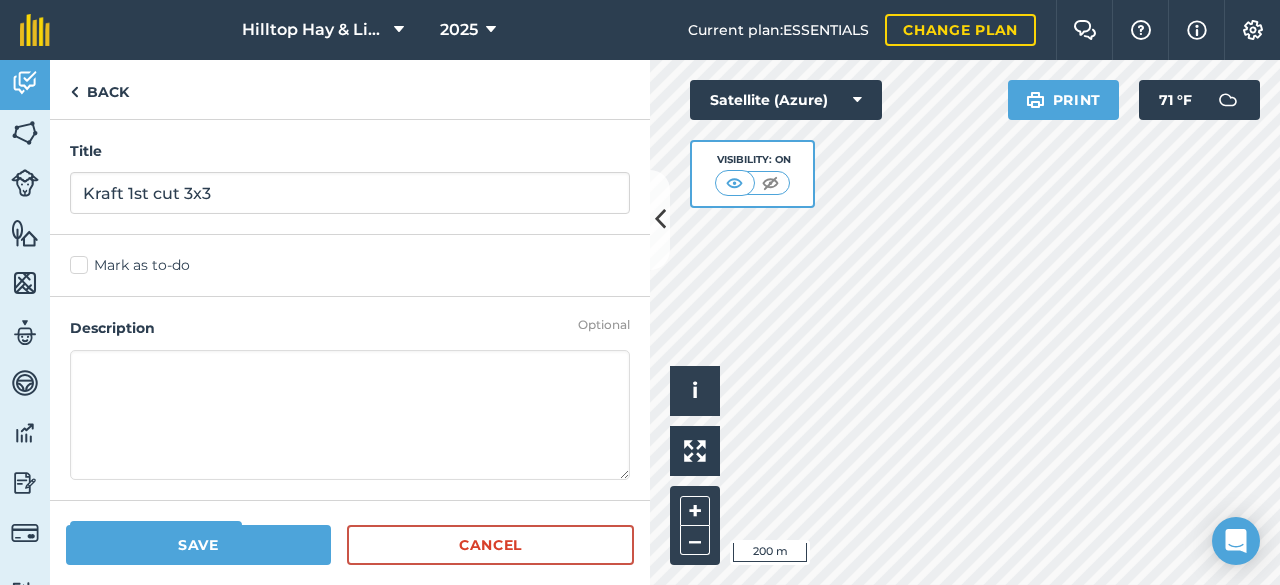 click at bounding box center [350, 415] 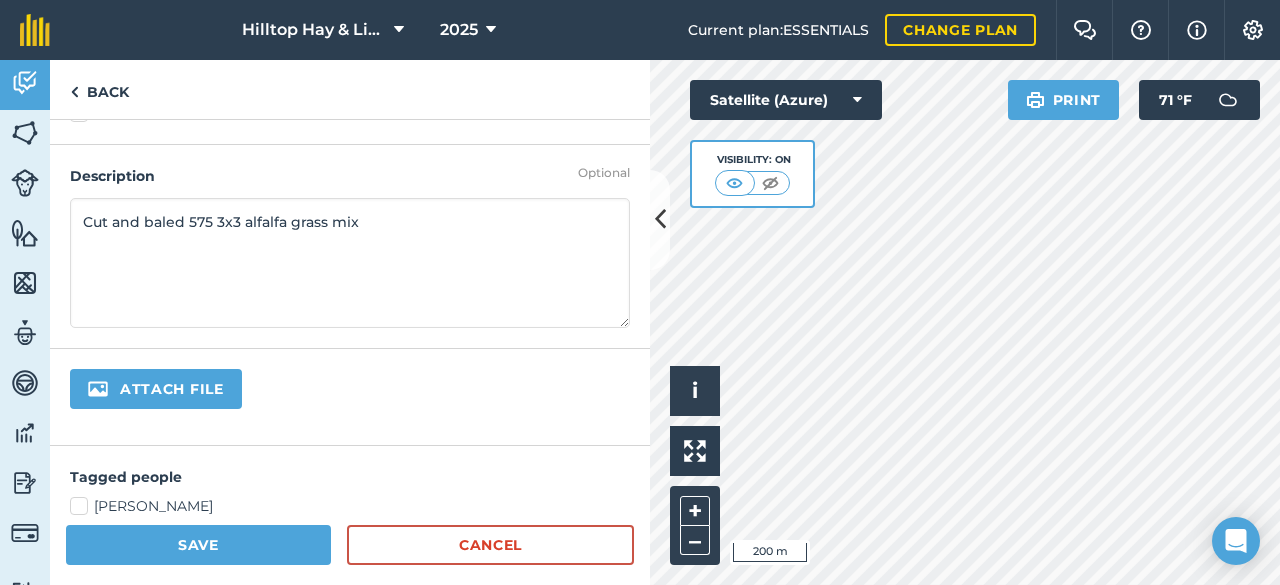 scroll, scrollTop: 0, scrollLeft: 0, axis: both 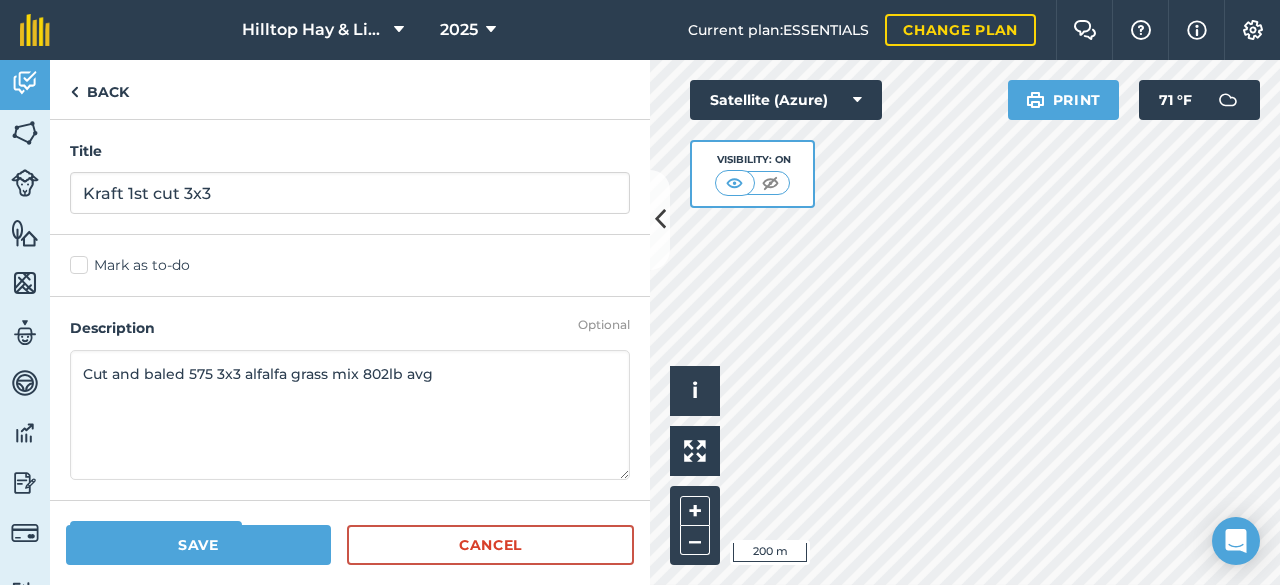 type on "Cut and baled 575 3x3 alfalfa grass mix 802lb avg" 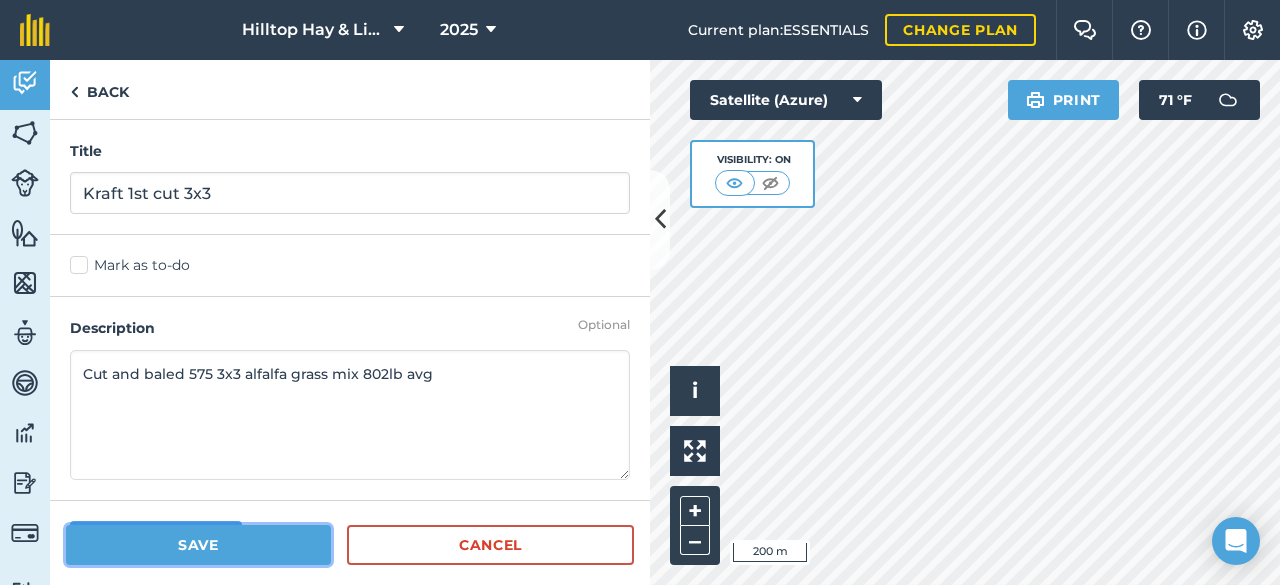 click on "Save" at bounding box center (198, 545) 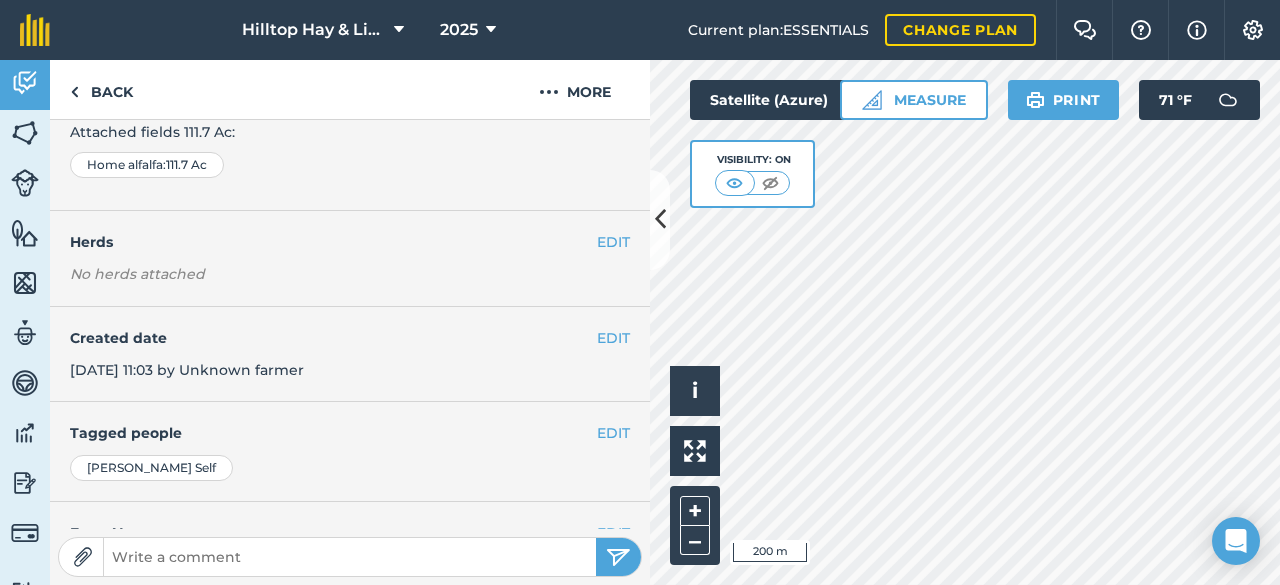 scroll, scrollTop: 200, scrollLeft: 0, axis: vertical 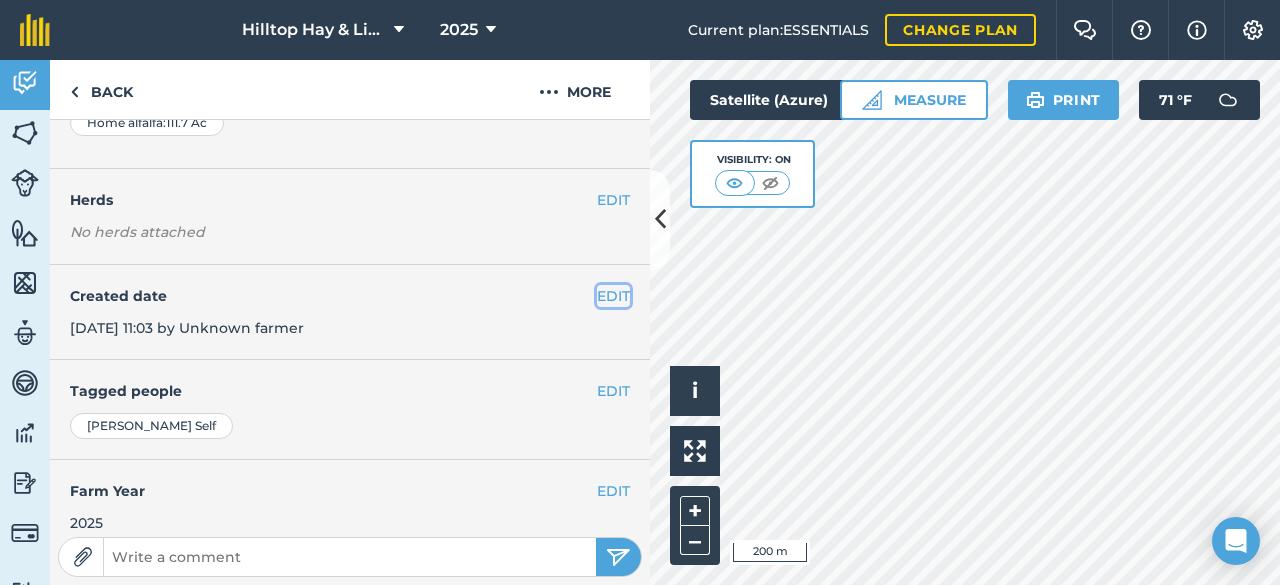 click on "EDIT" at bounding box center [613, 296] 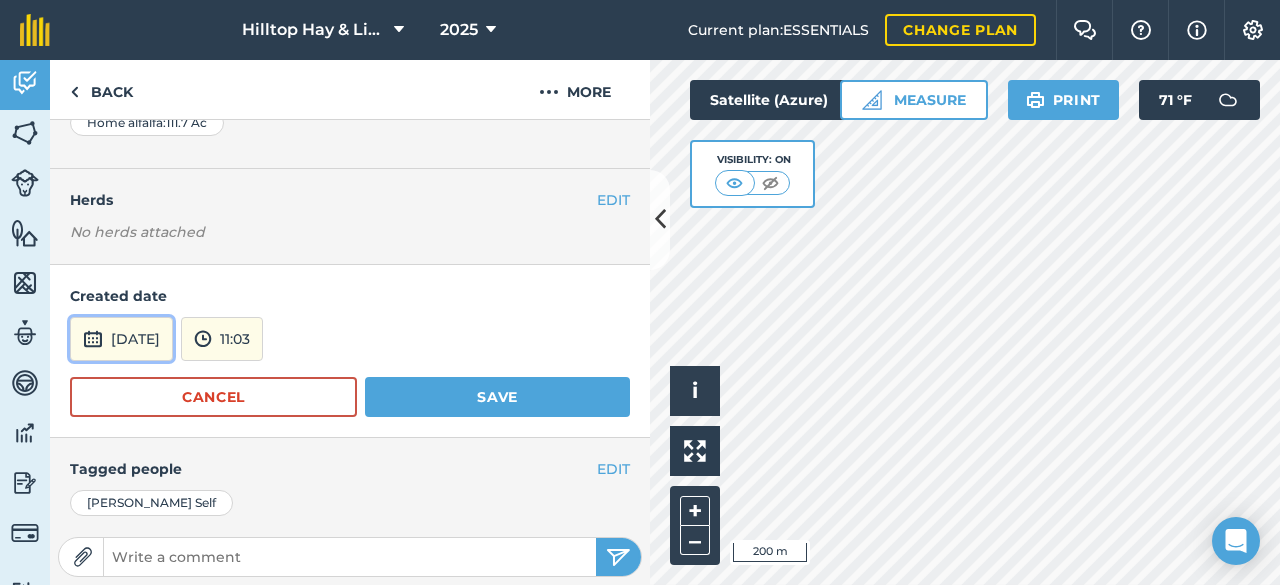 click on "[DATE]" at bounding box center (121, 339) 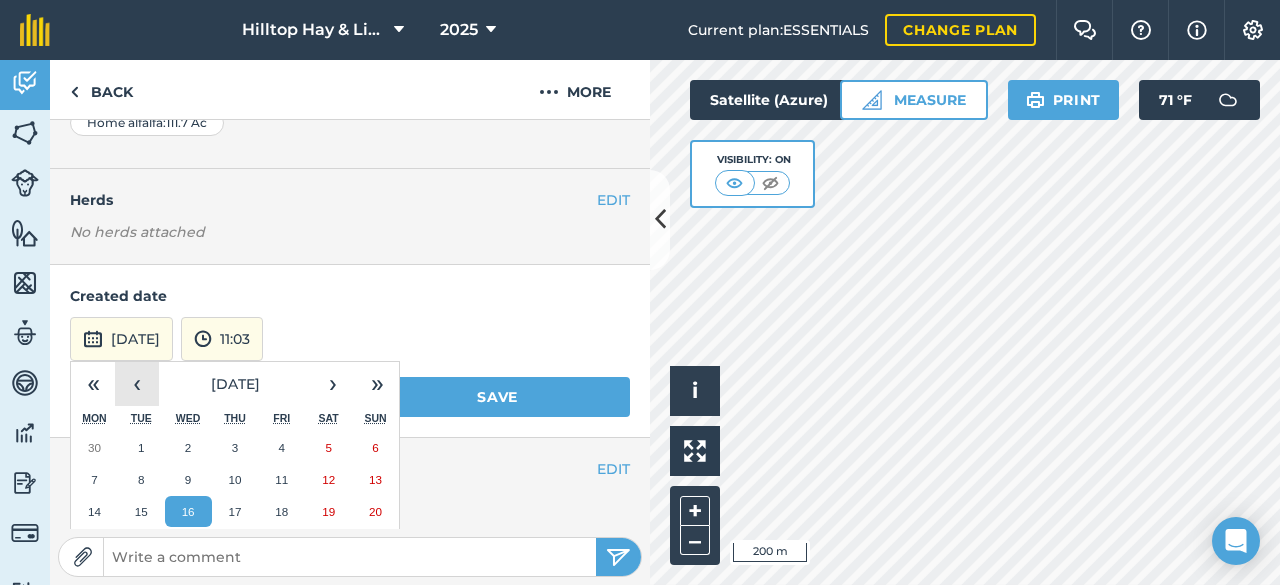 click on "‹" at bounding box center (137, 384) 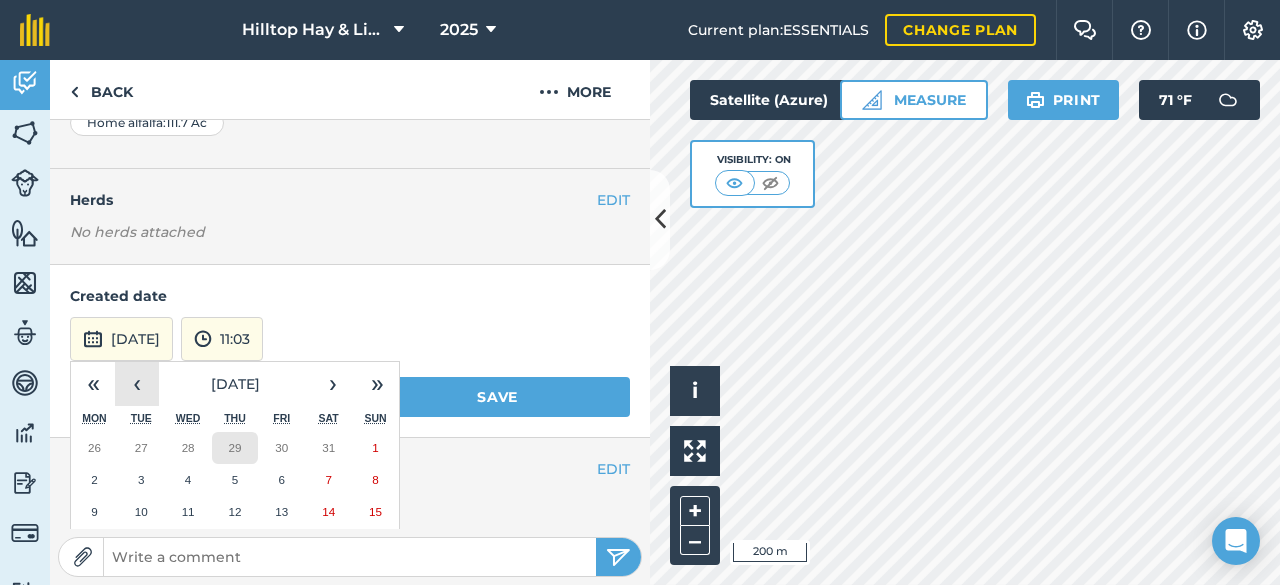 scroll, scrollTop: 300, scrollLeft: 0, axis: vertical 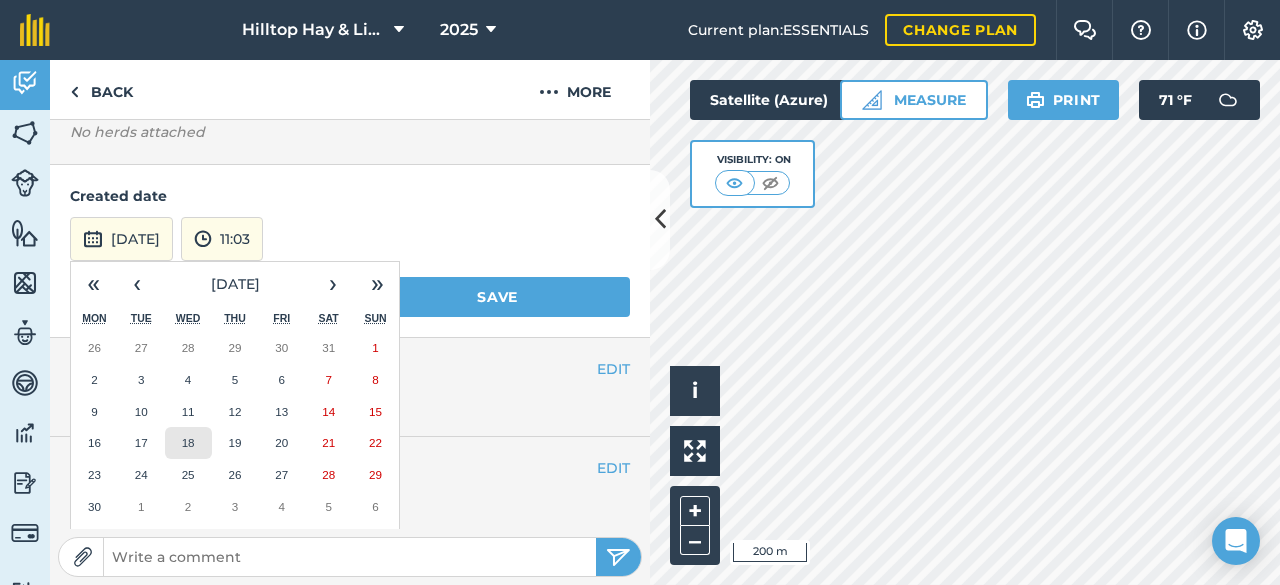 click on "18" at bounding box center [188, 443] 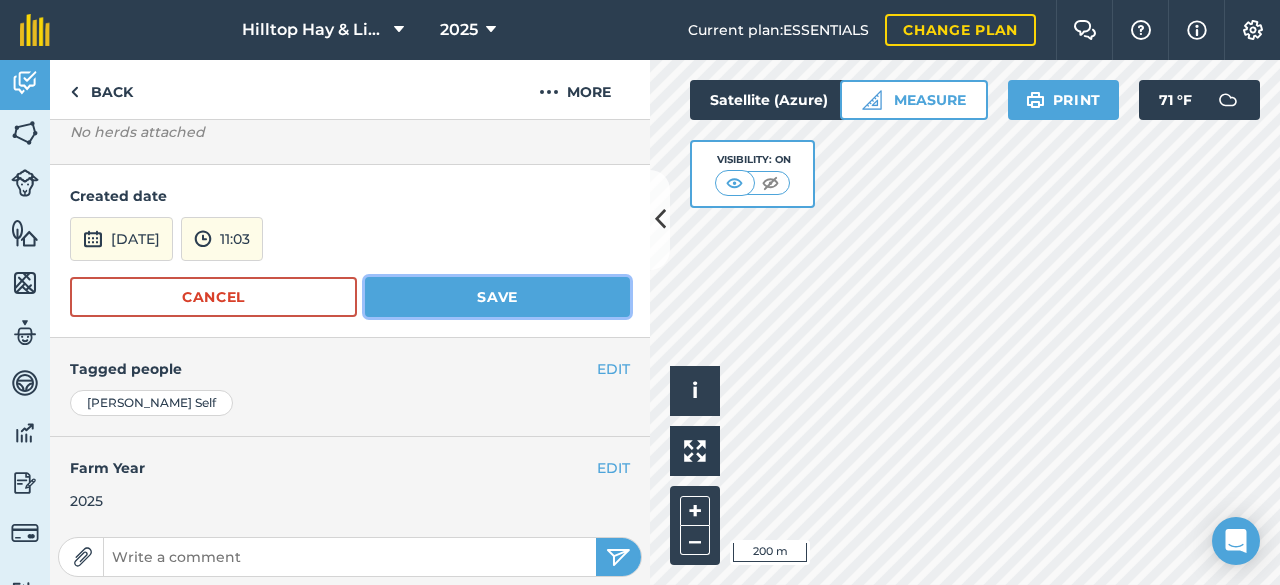 click on "Save" at bounding box center [497, 297] 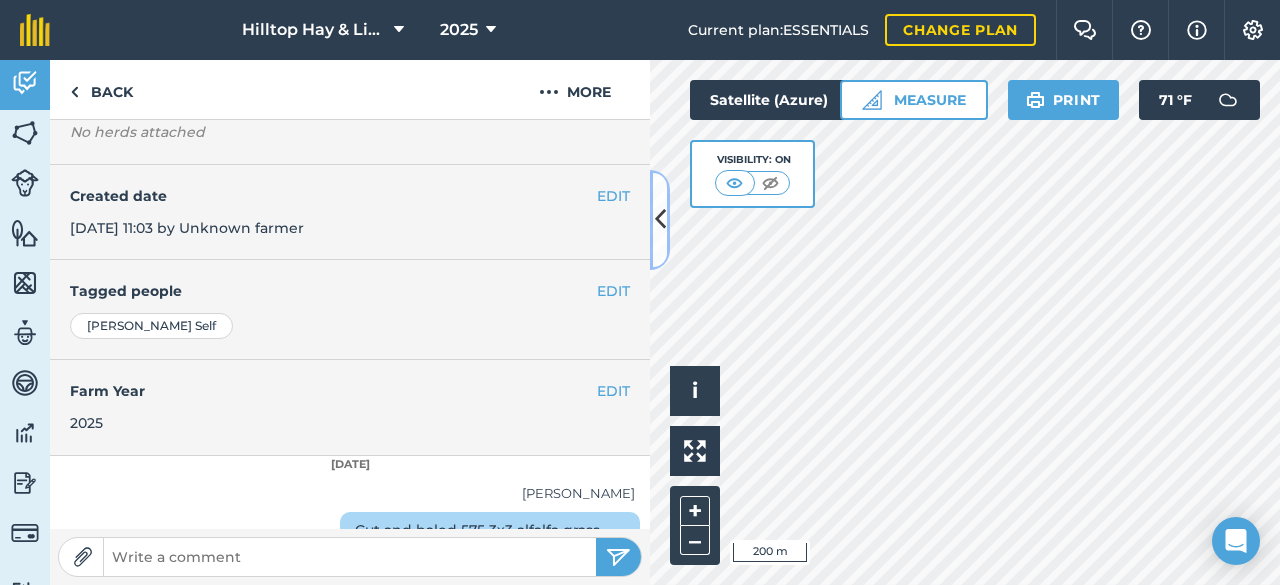 click at bounding box center [660, 219] 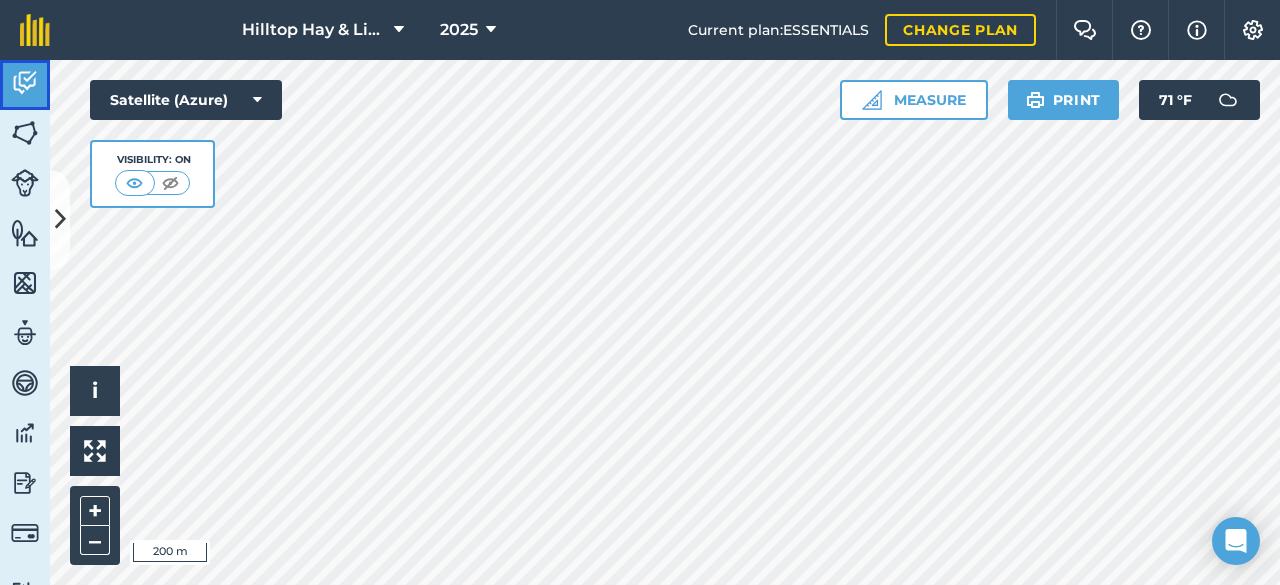 click at bounding box center [25, 83] 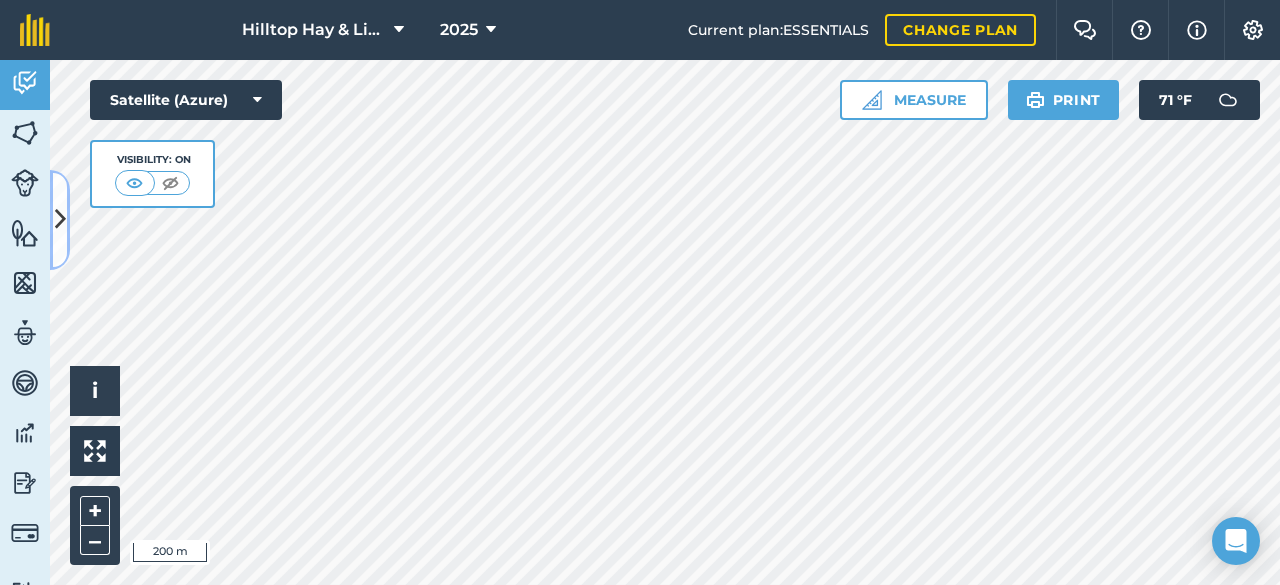 click at bounding box center [60, 220] 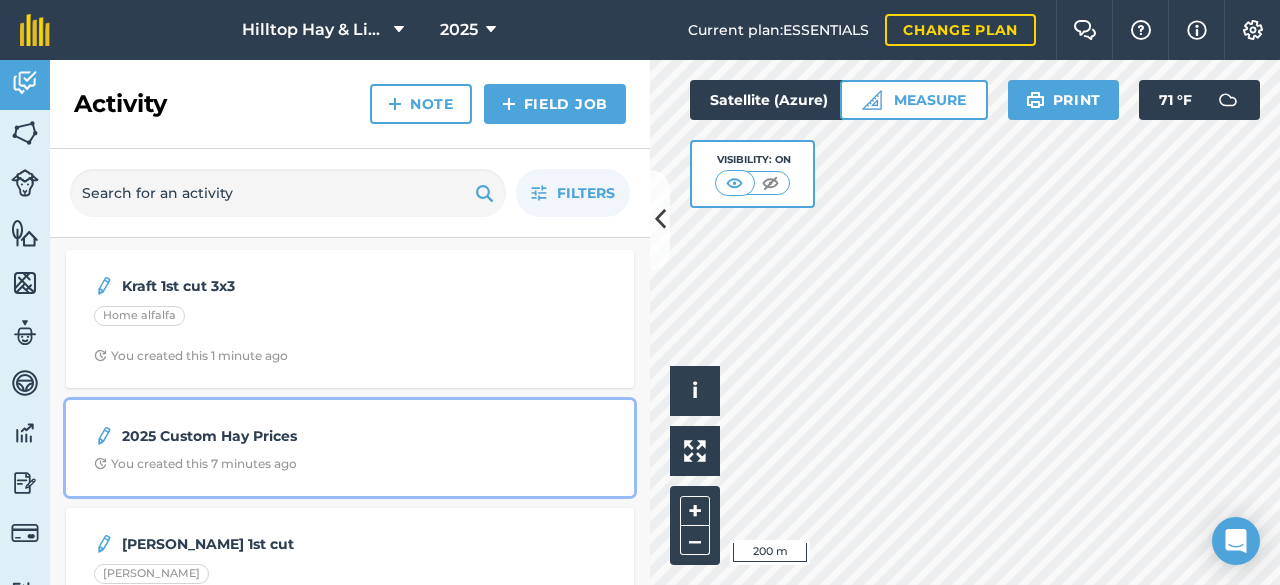 click on "You created this 7 minutes ago" at bounding box center [195, 464] 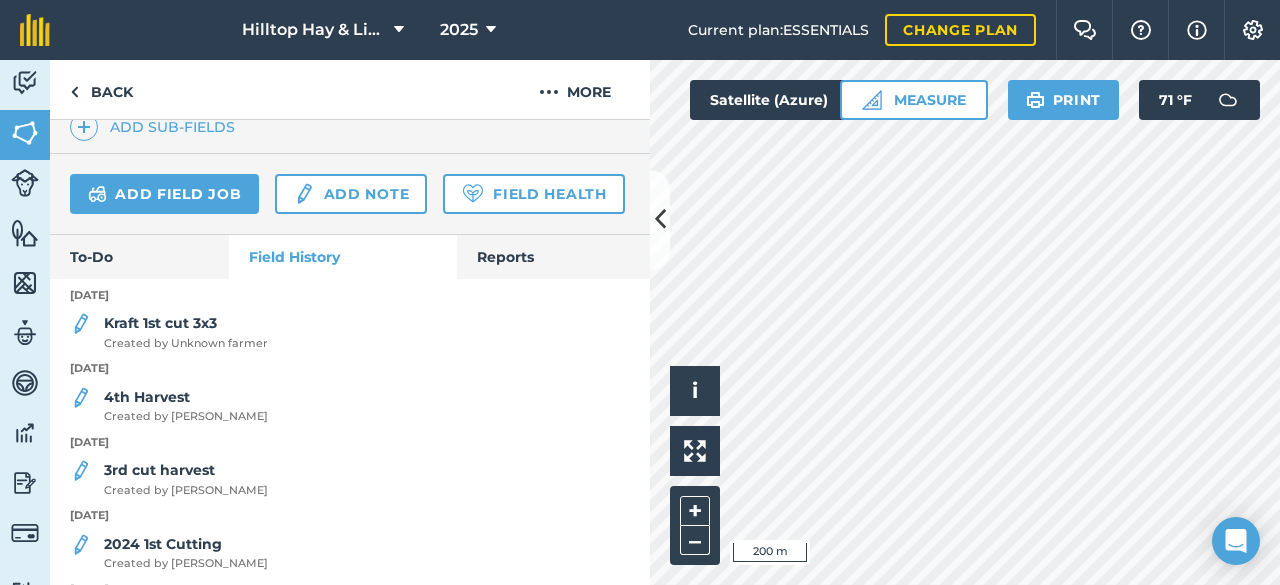 scroll, scrollTop: 500, scrollLeft: 0, axis: vertical 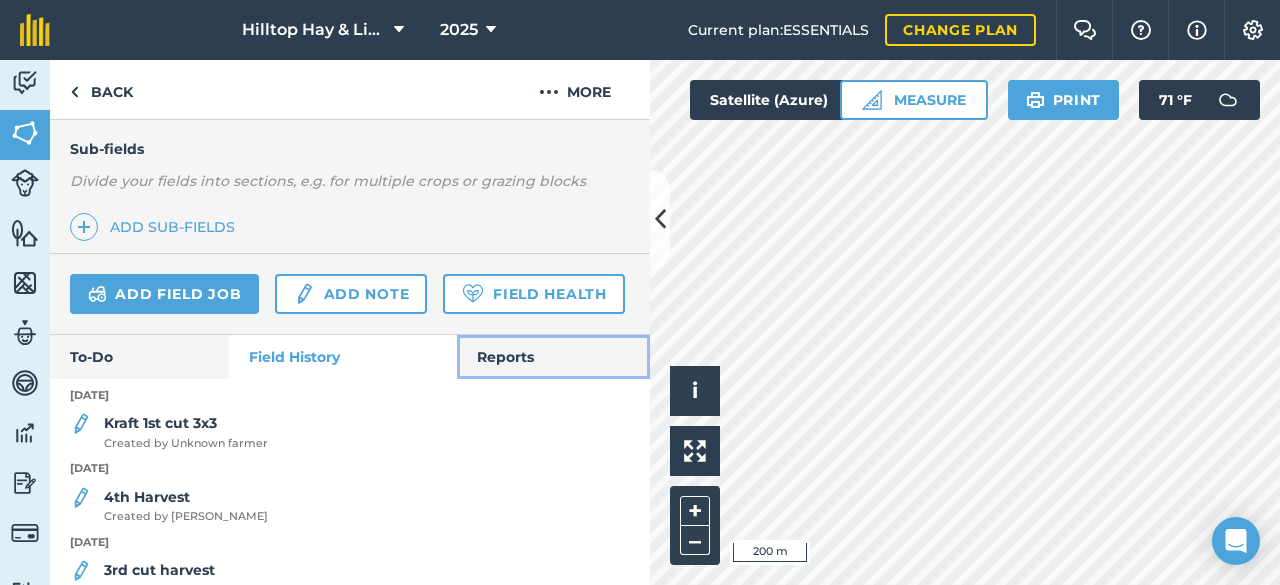 click on "Reports" at bounding box center (553, 357) 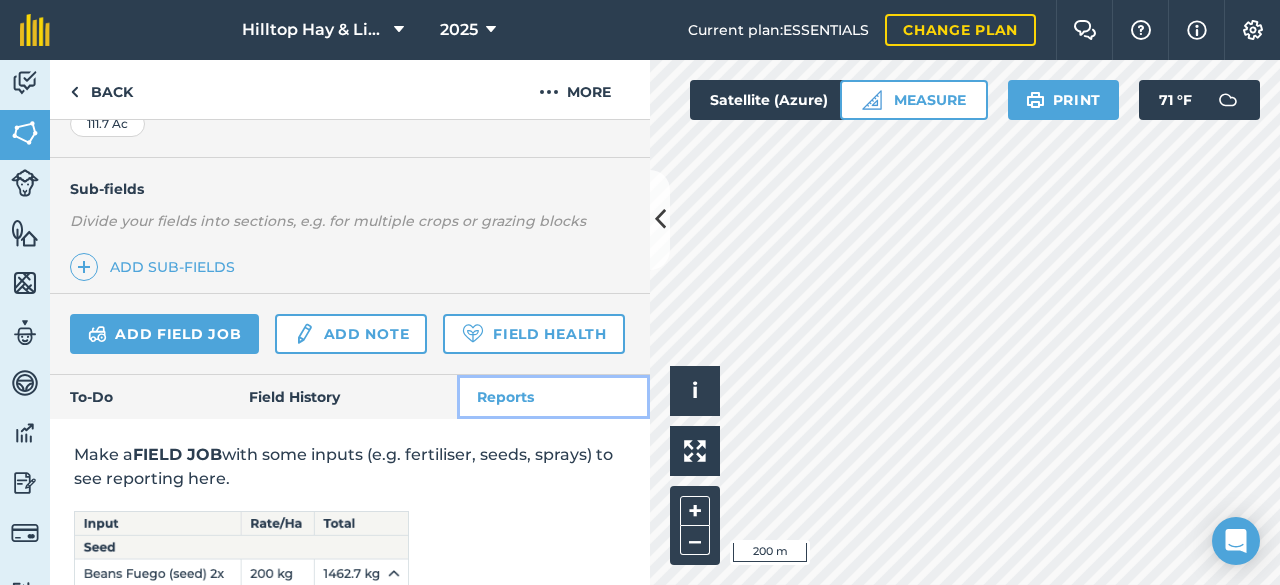 scroll, scrollTop: 500, scrollLeft: 0, axis: vertical 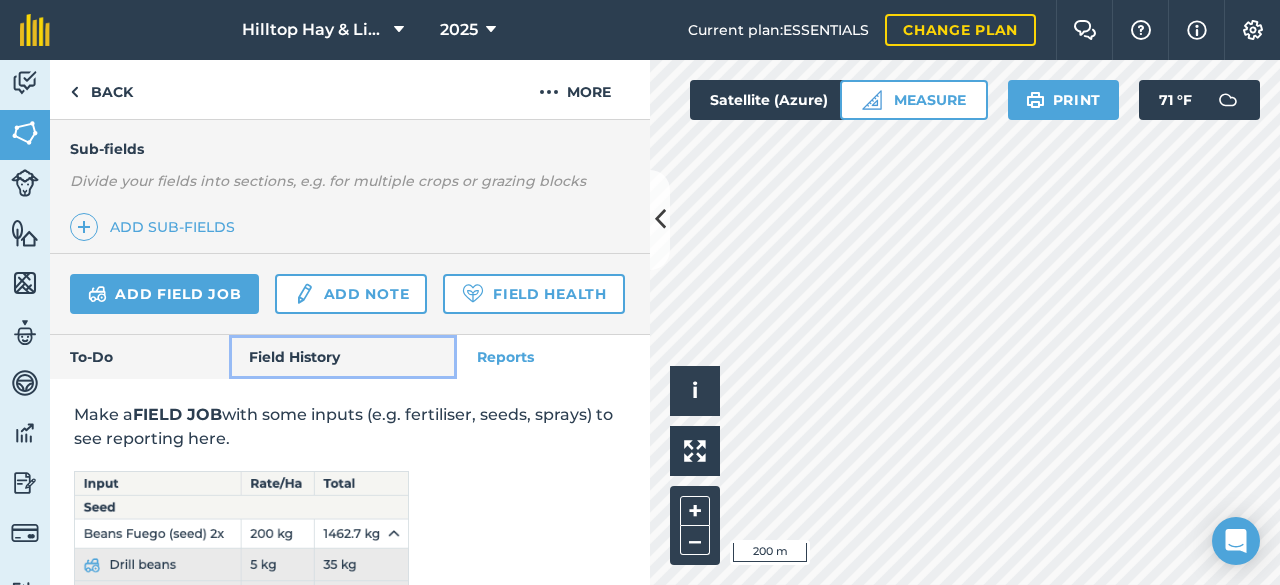 click on "Field History" at bounding box center (342, 357) 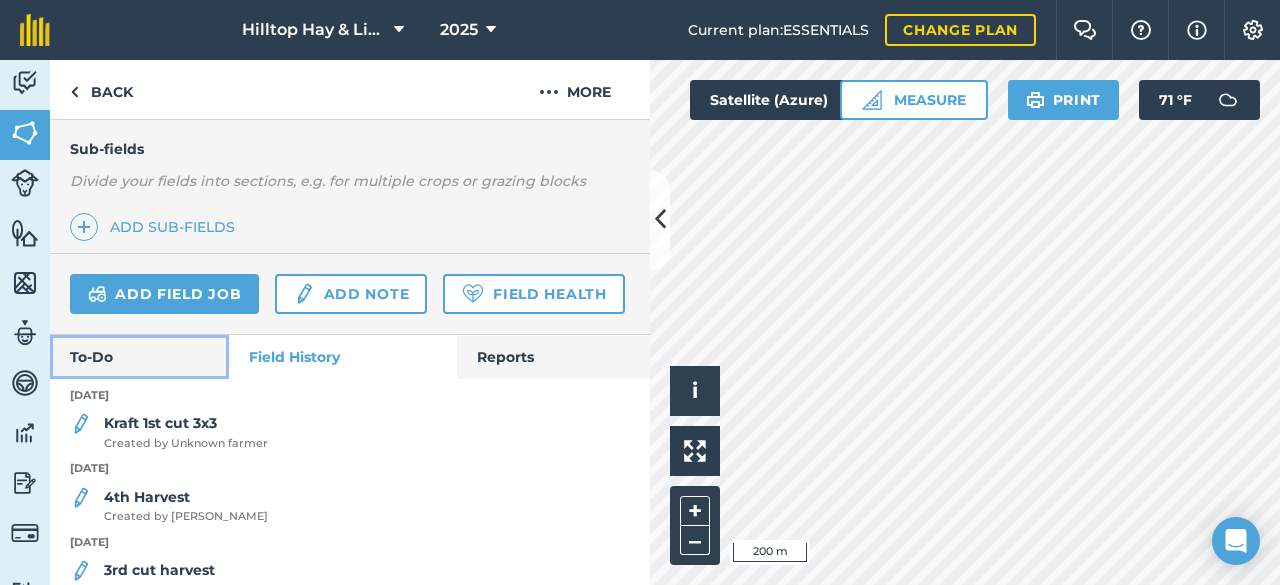 click on "To-Do" at bounding box center [139, 357] 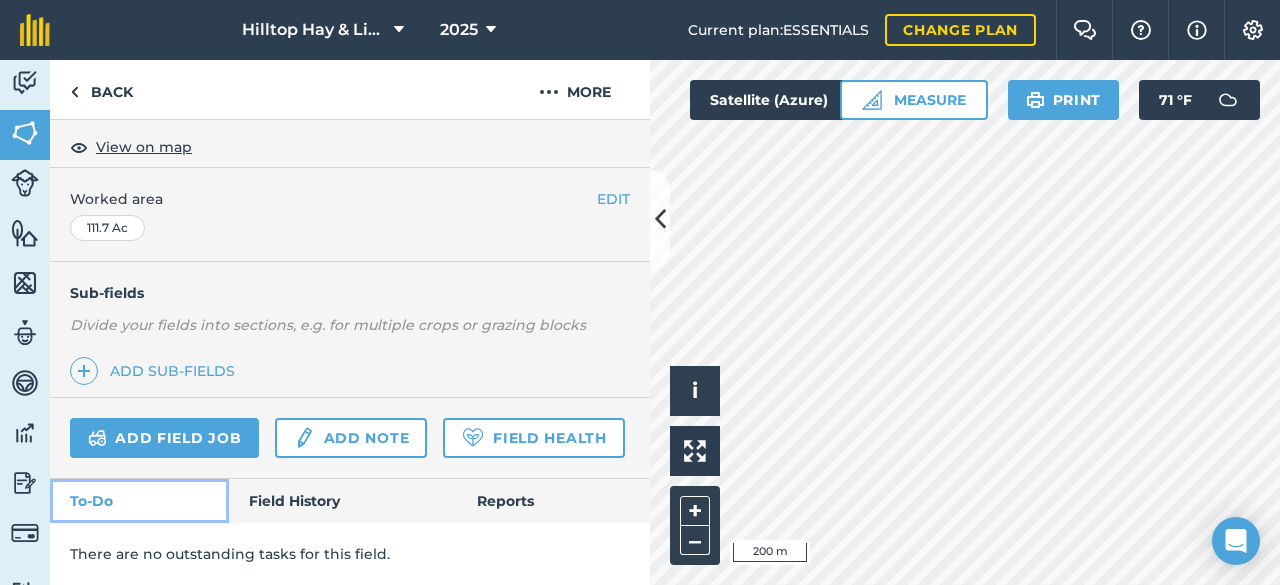 scroll, scrollTop: 407, scrollLeft: 0, axis: vertical 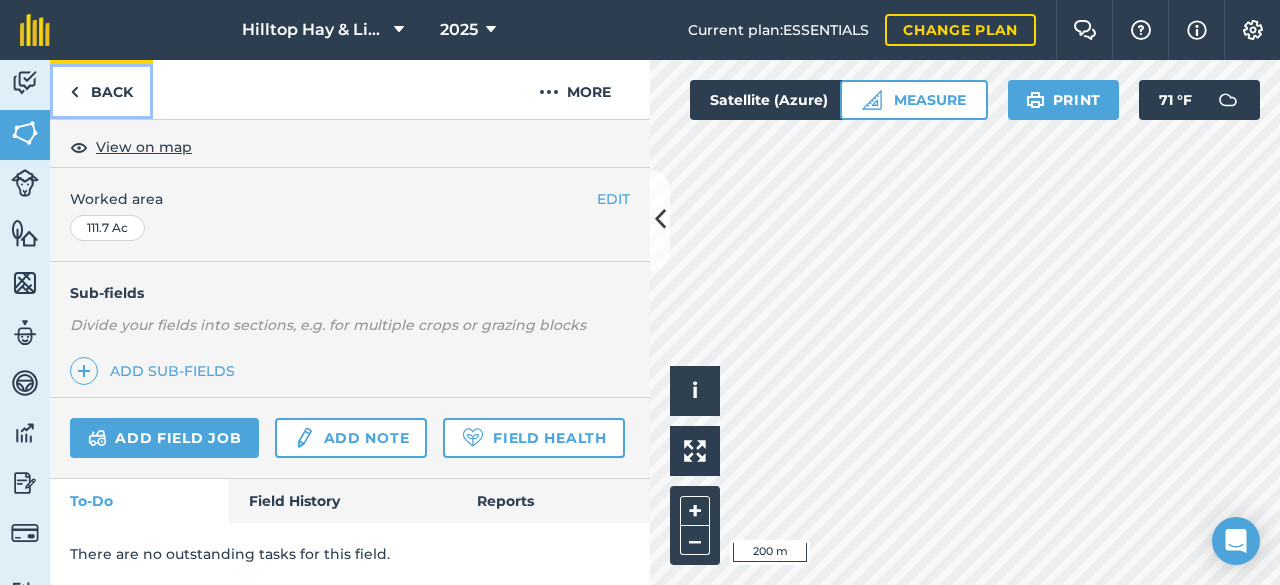 click on "Back" at bounding box center [101, 89] 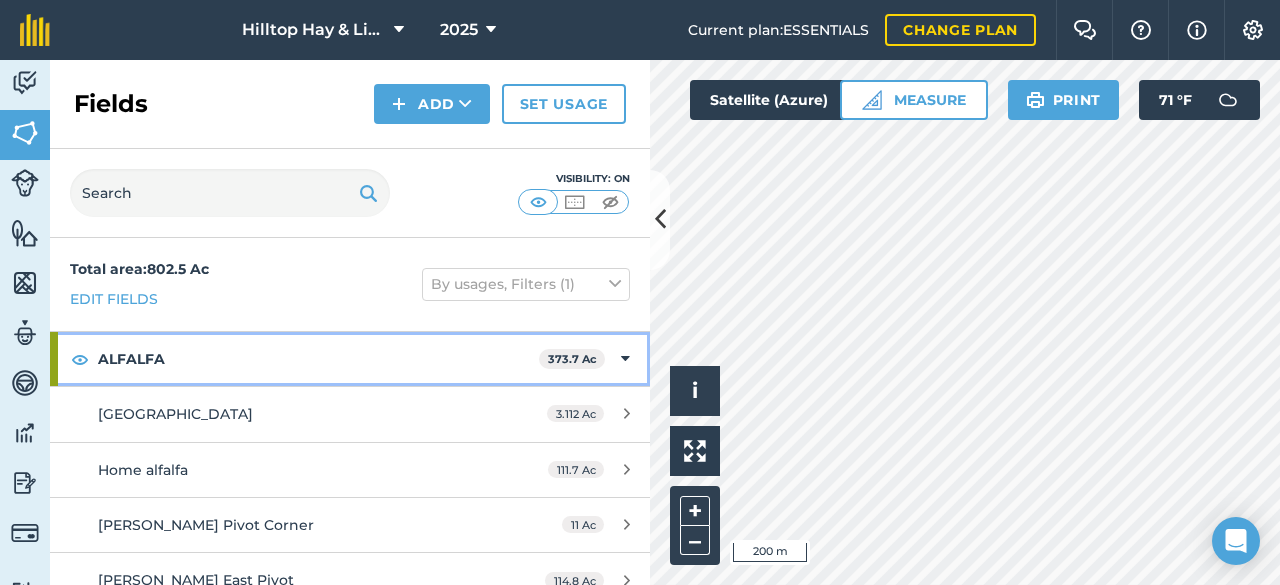 click on "ALFALFA" at bounding box center (318, 359) 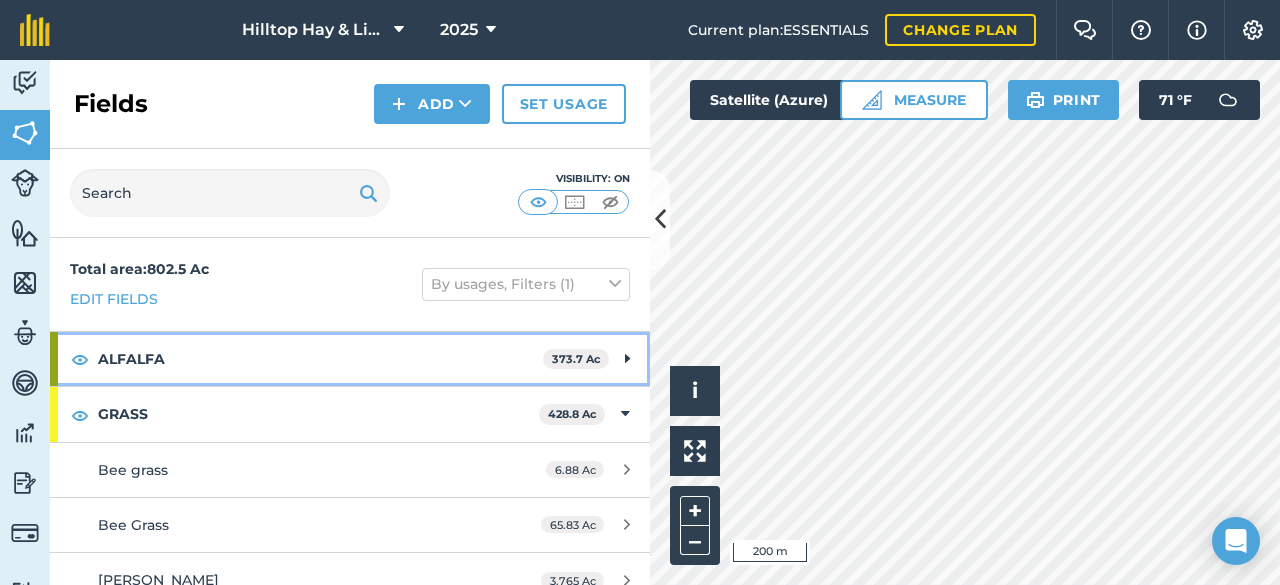click on "ALFALFA" at bounding box center (320, 359) 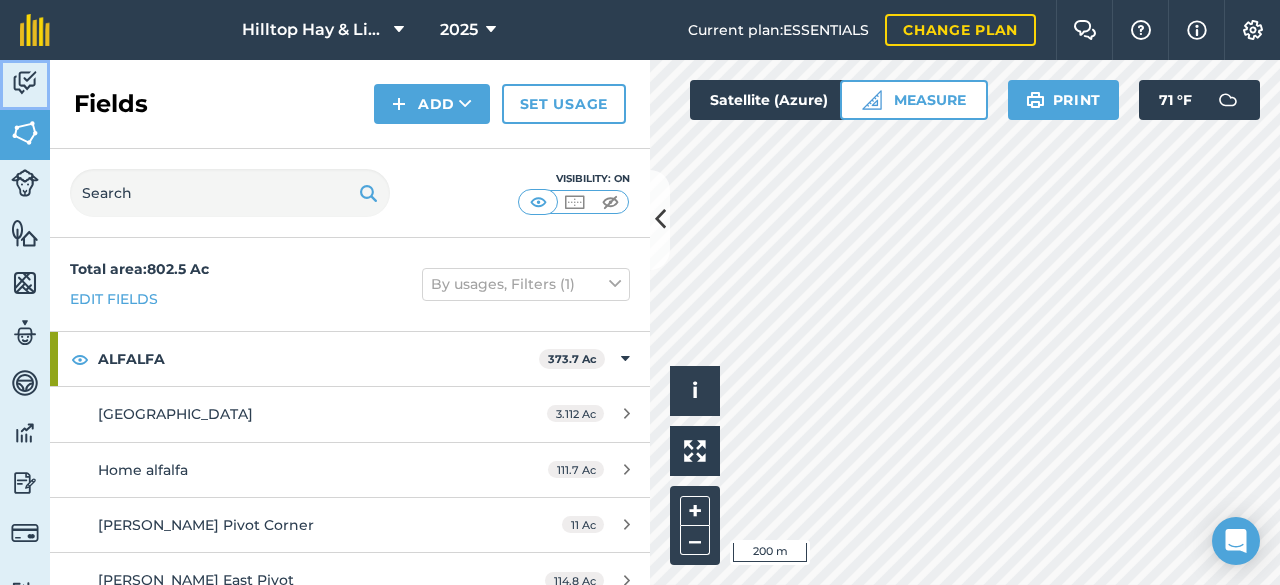 click at bounding box center [25, 83] 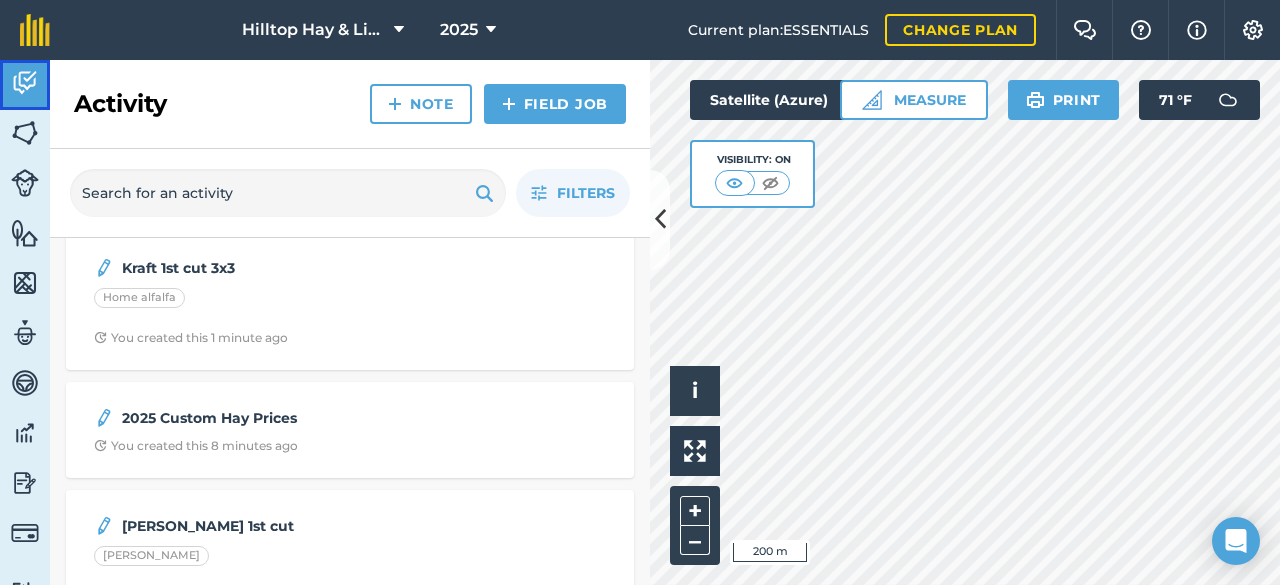 scroll, scrollTop: 13, scrollLeft: 0, axis: vertical 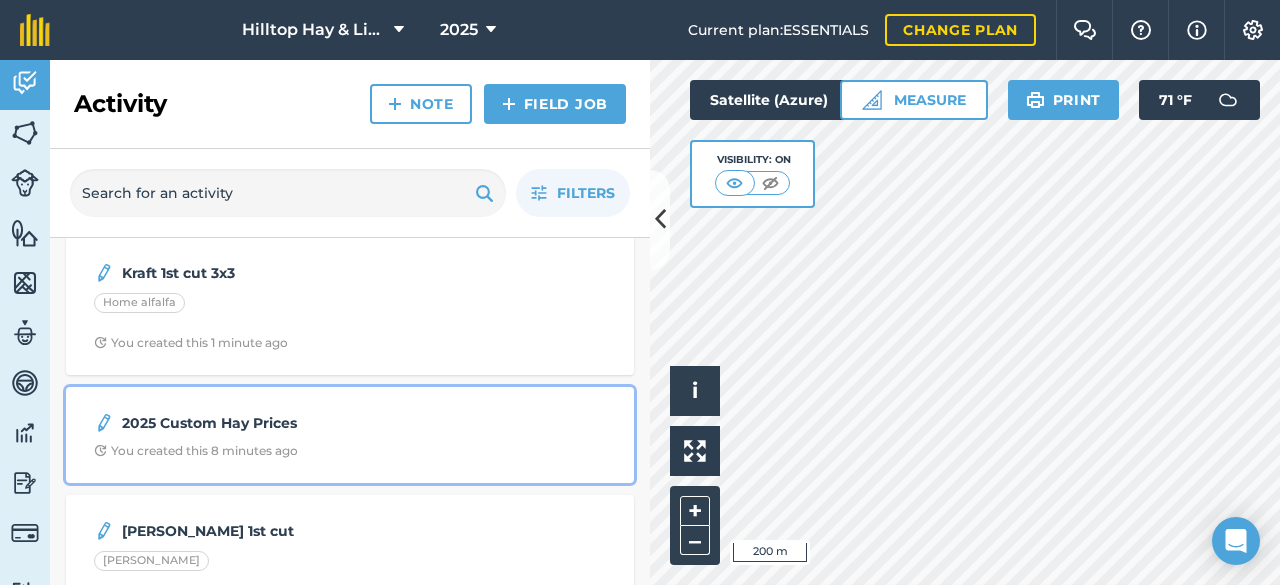 click on "2025 Custom Hay Prices" at bounding box center [280, 423] 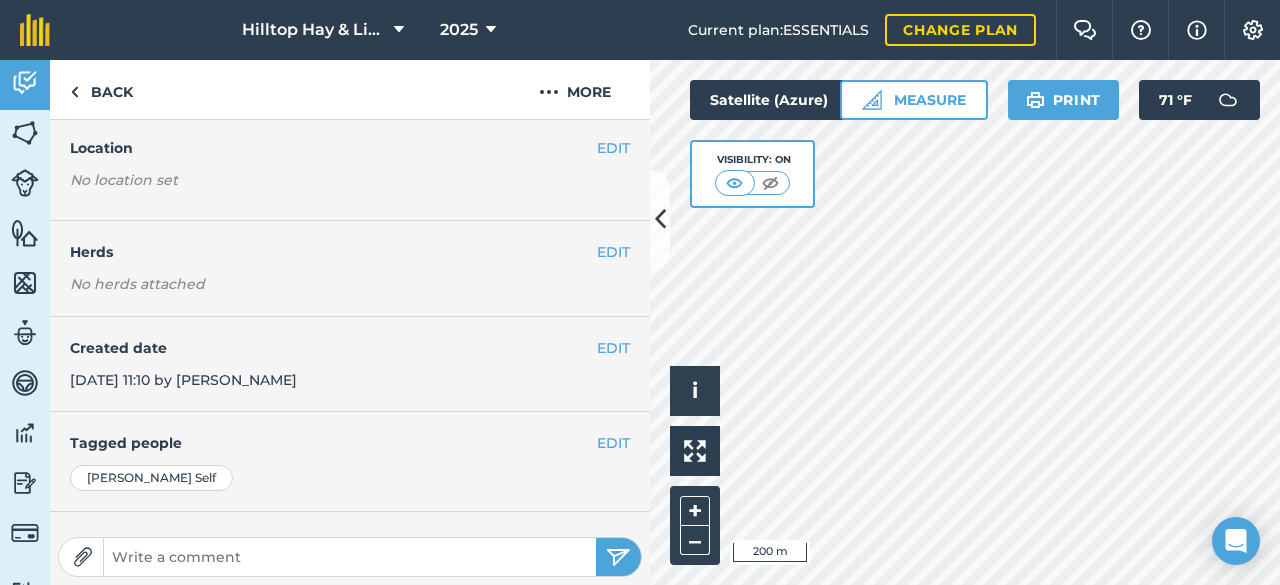 scroll, scrollTop: 100, scrollLeft: 0, axis: vertical 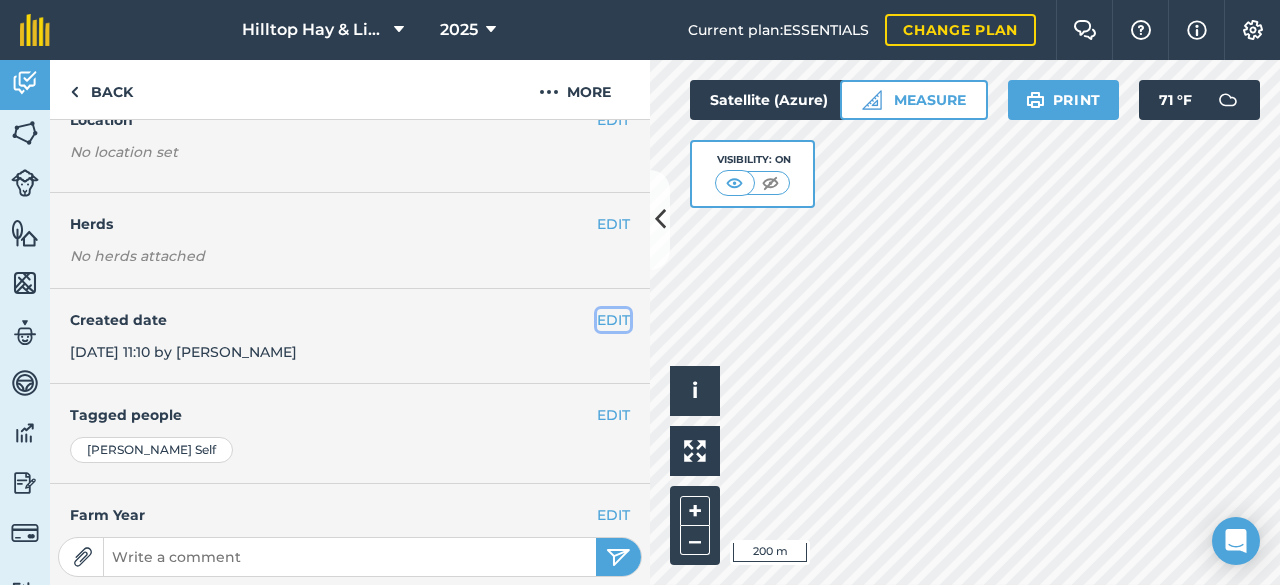 click on "EDIT" at bounding box center [613, 320] 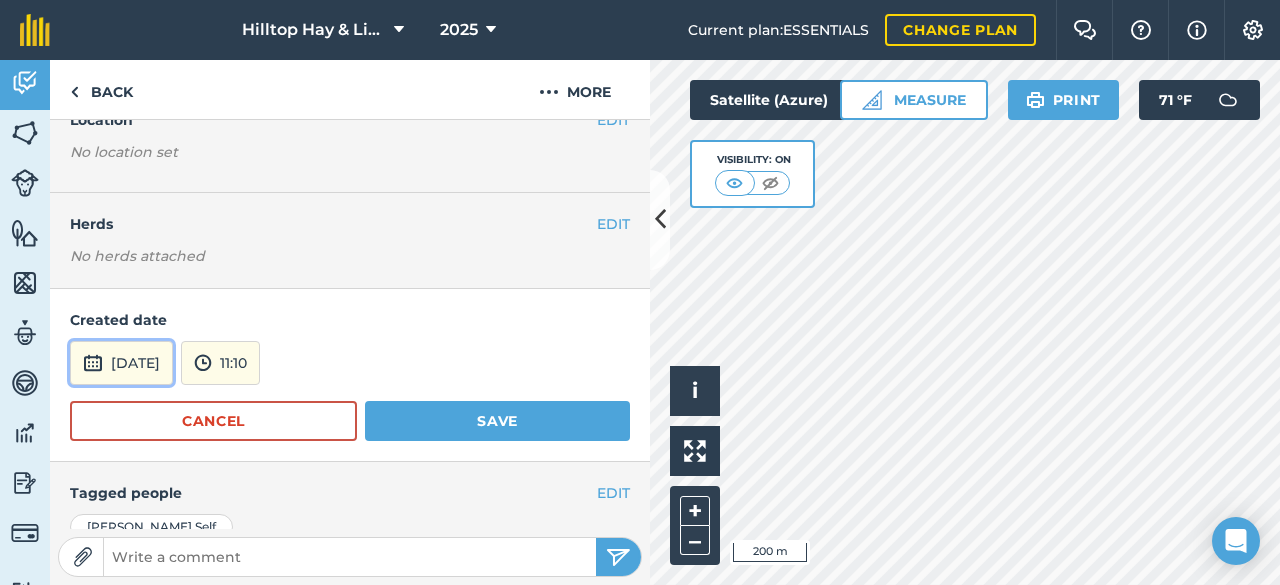 click on "[DATE]" at bounding box center [121, 363] 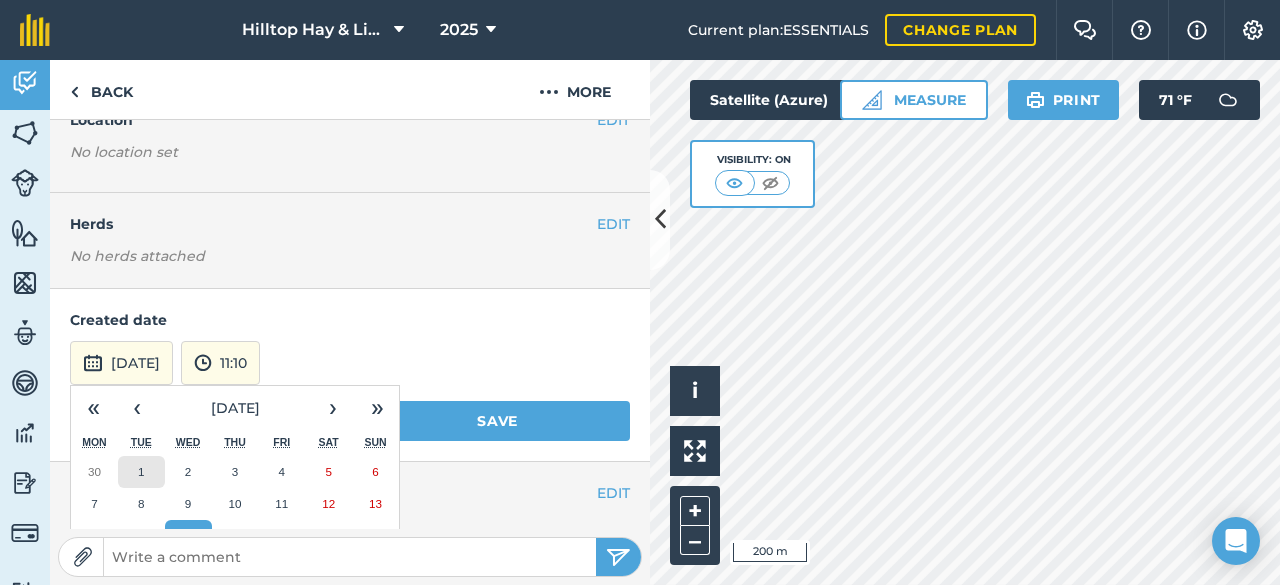 click on "1" at bounding box center [141, 472] 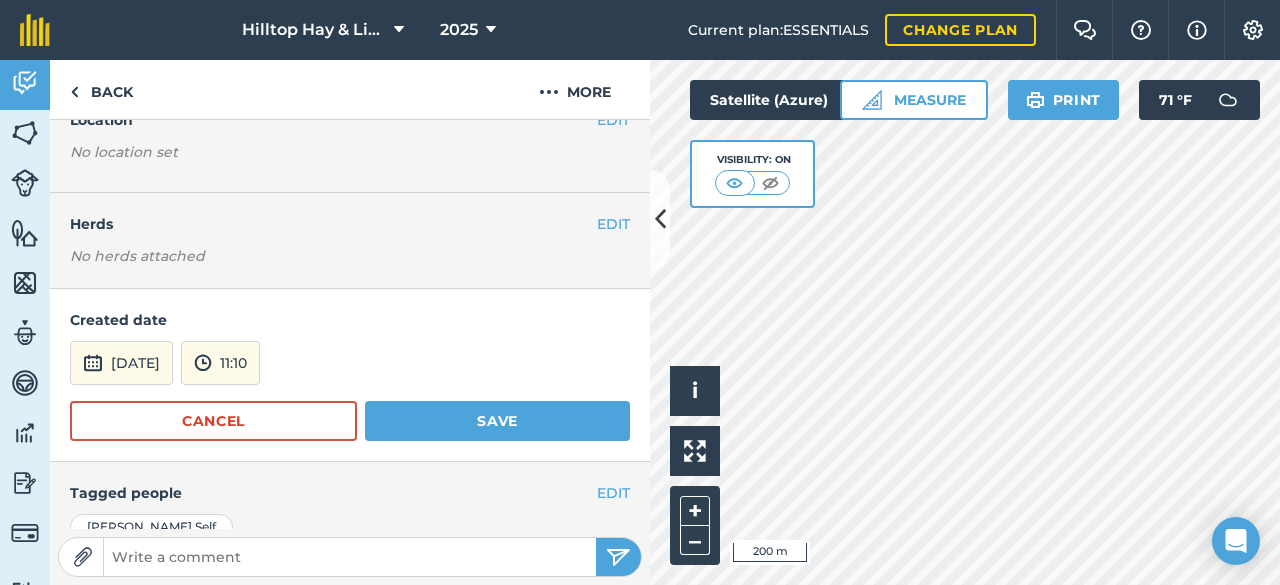 click on "[DATE]   11:10" at bounding box center (350, 363) 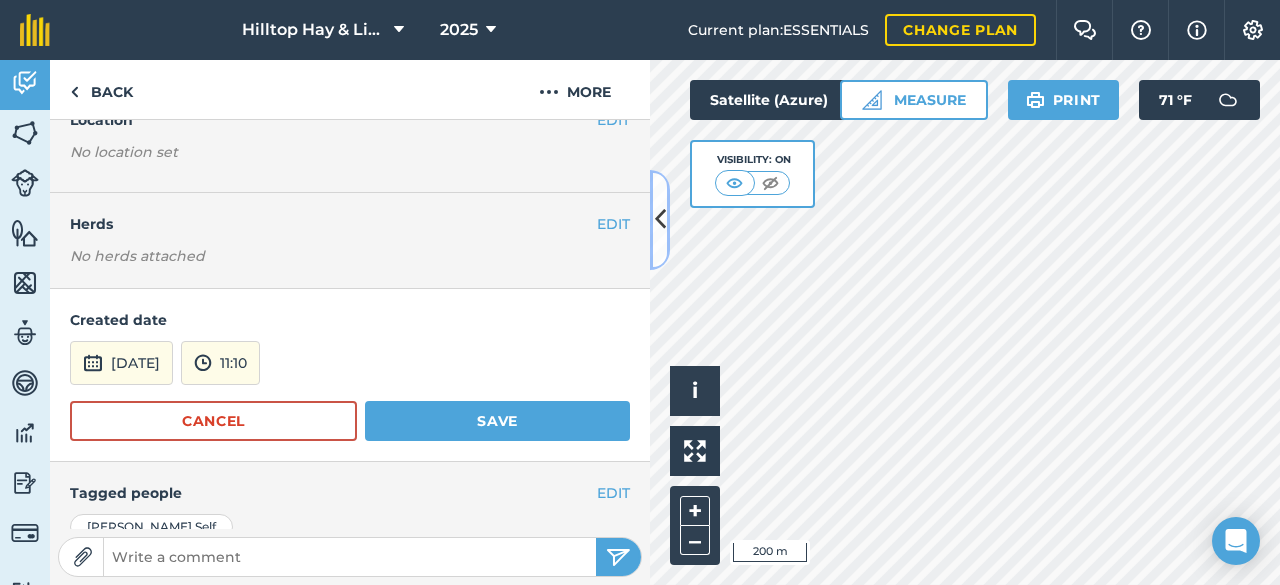click at bounding box center (660, 219) 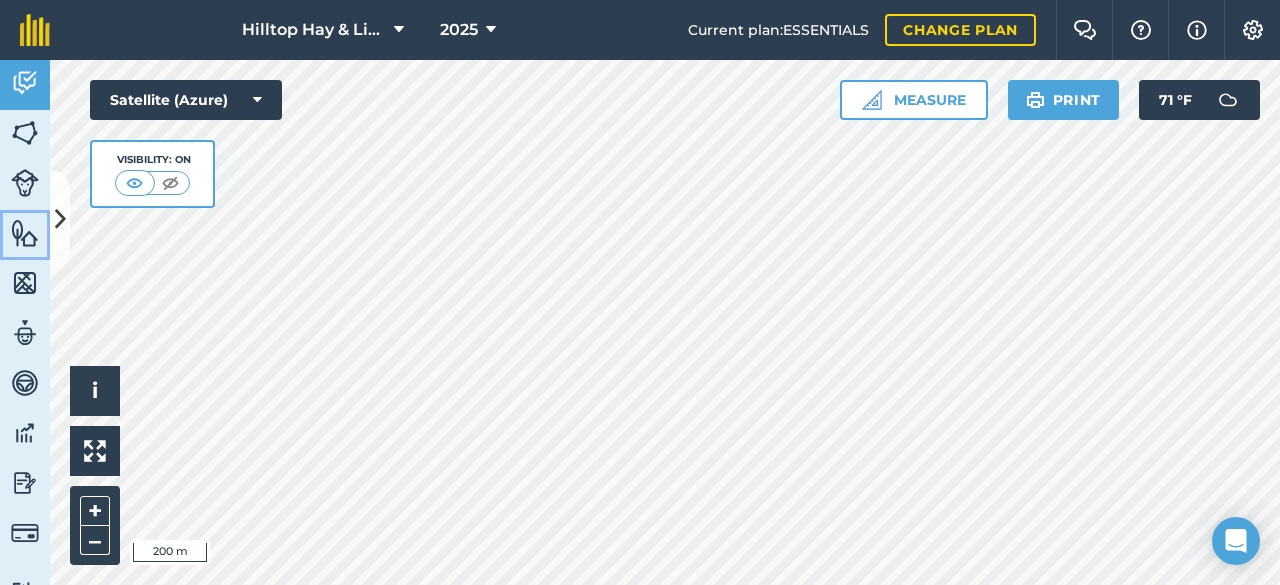 click at bounding box center [25, 233] 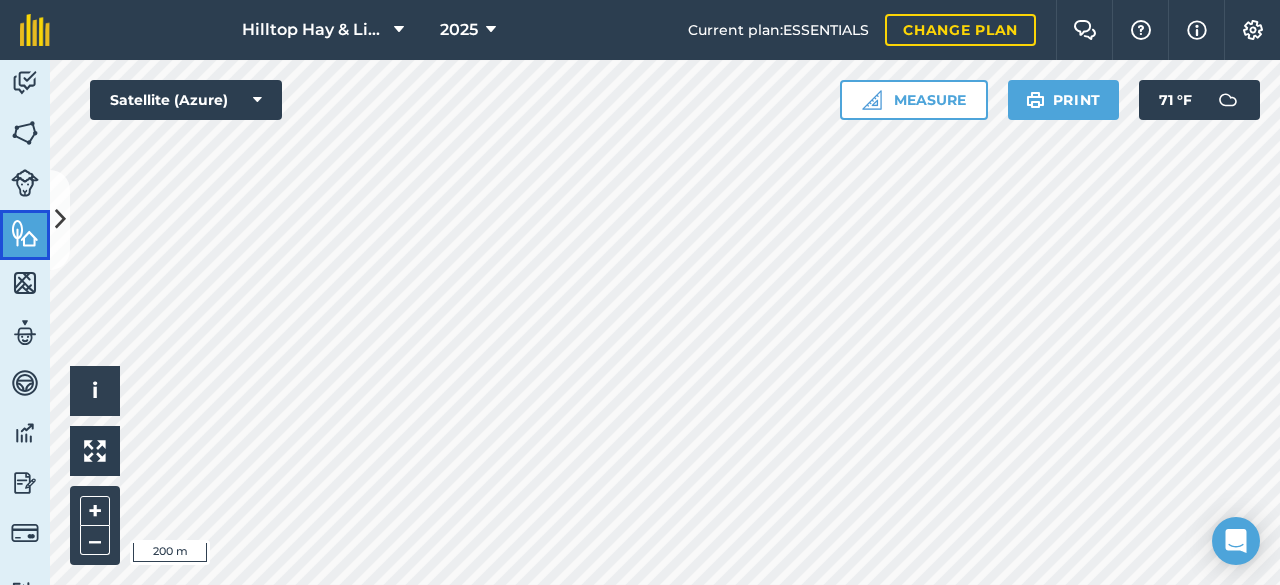 click at bounding box center (25, 233) 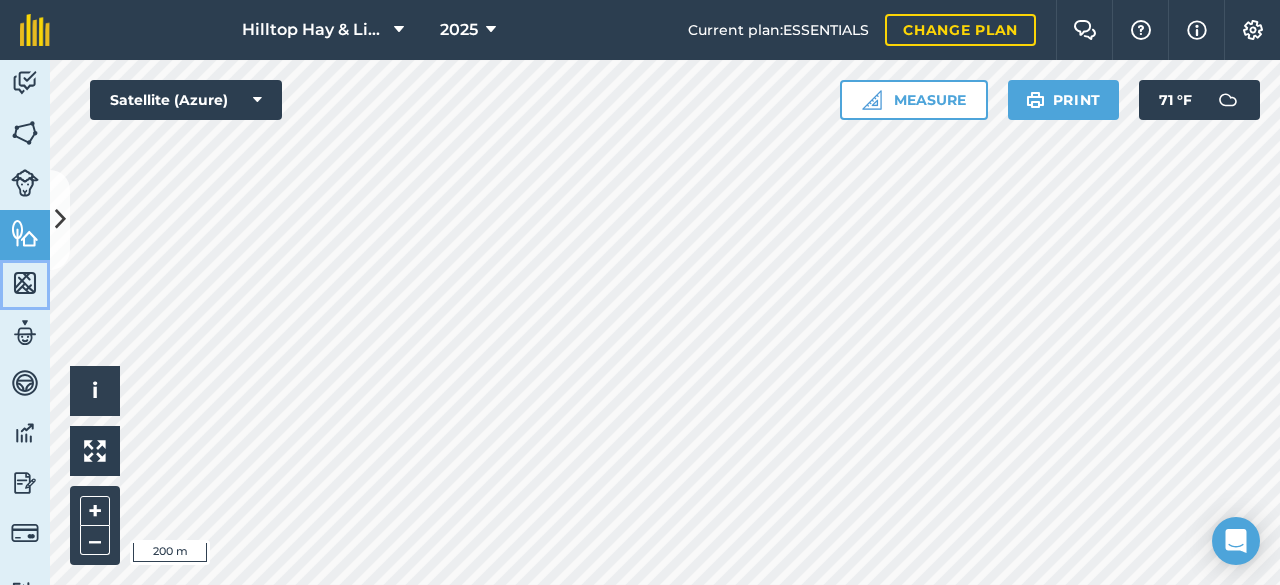 click at bounding box center [25, 283] 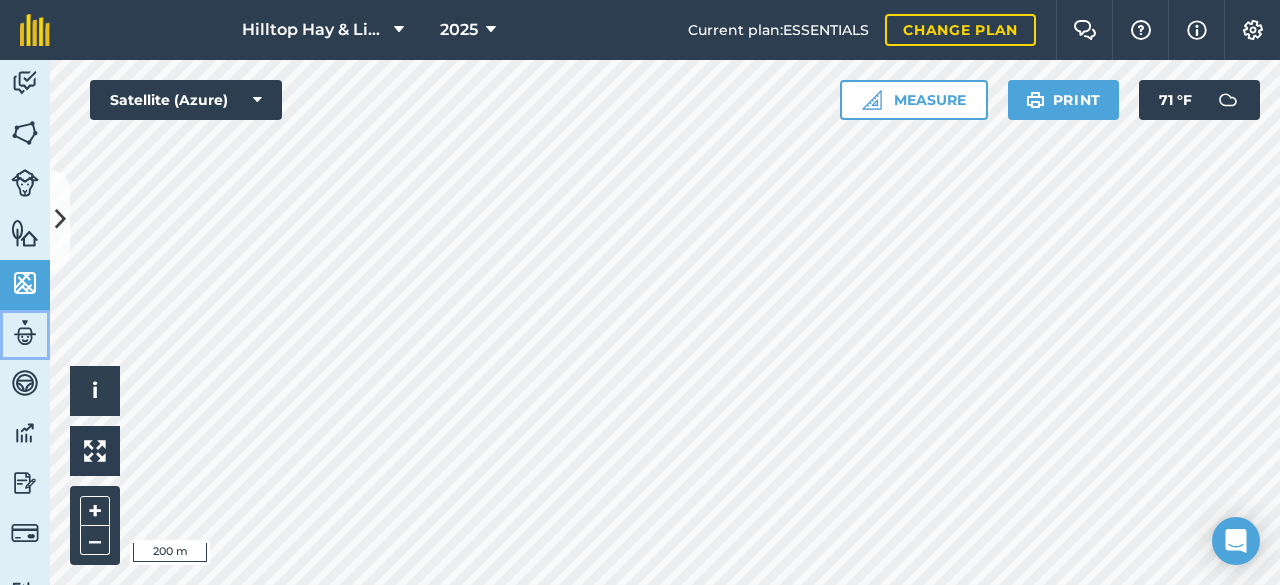 click at bounding box center [25, 333] 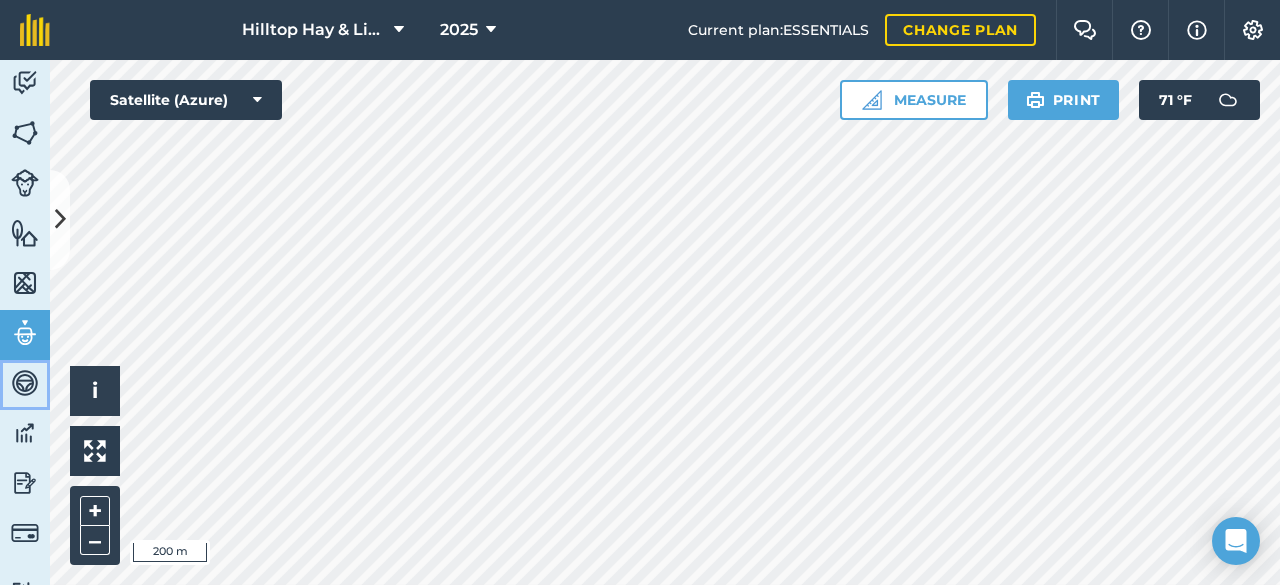click at bounding box center (25, 383) 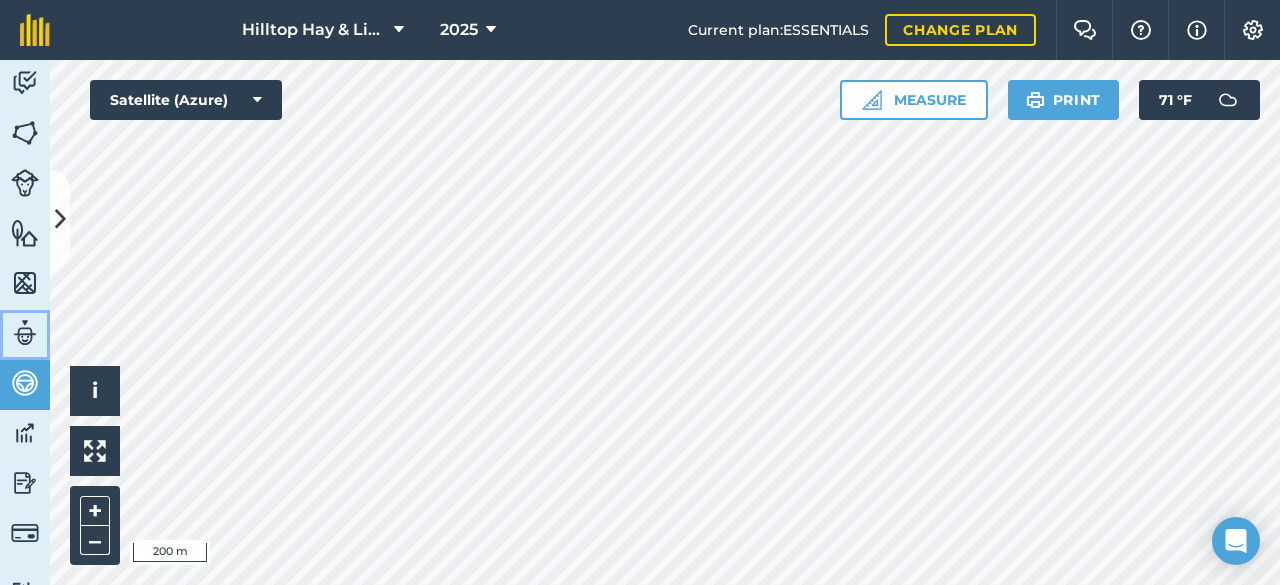 click at bounding box center [25, 333] 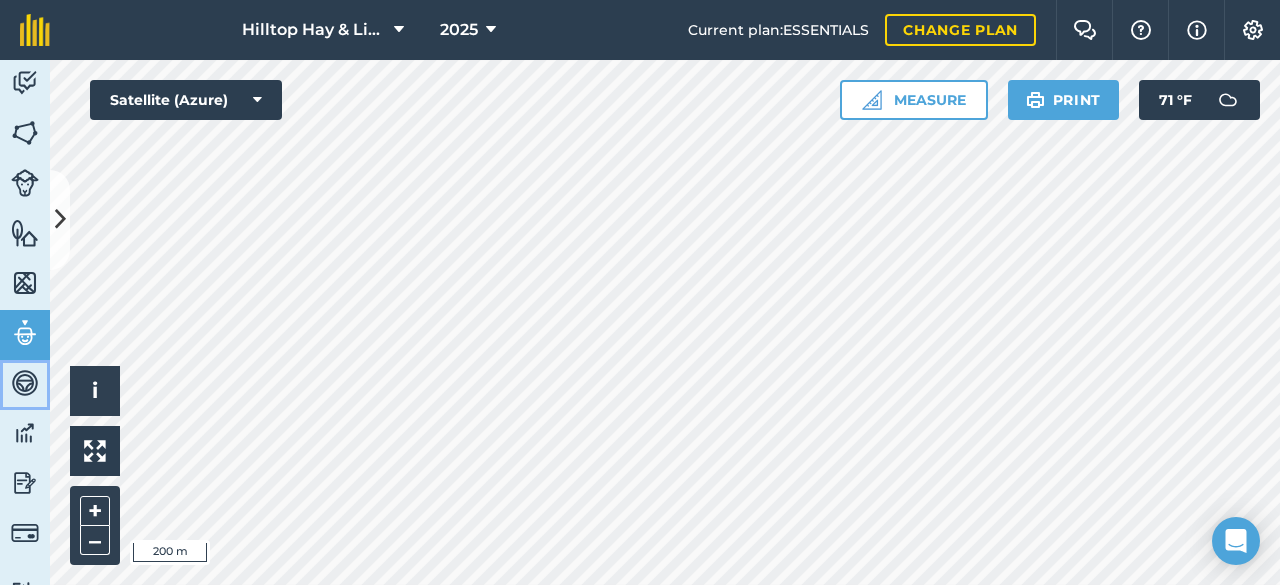 click at bounding box center [25, 383] 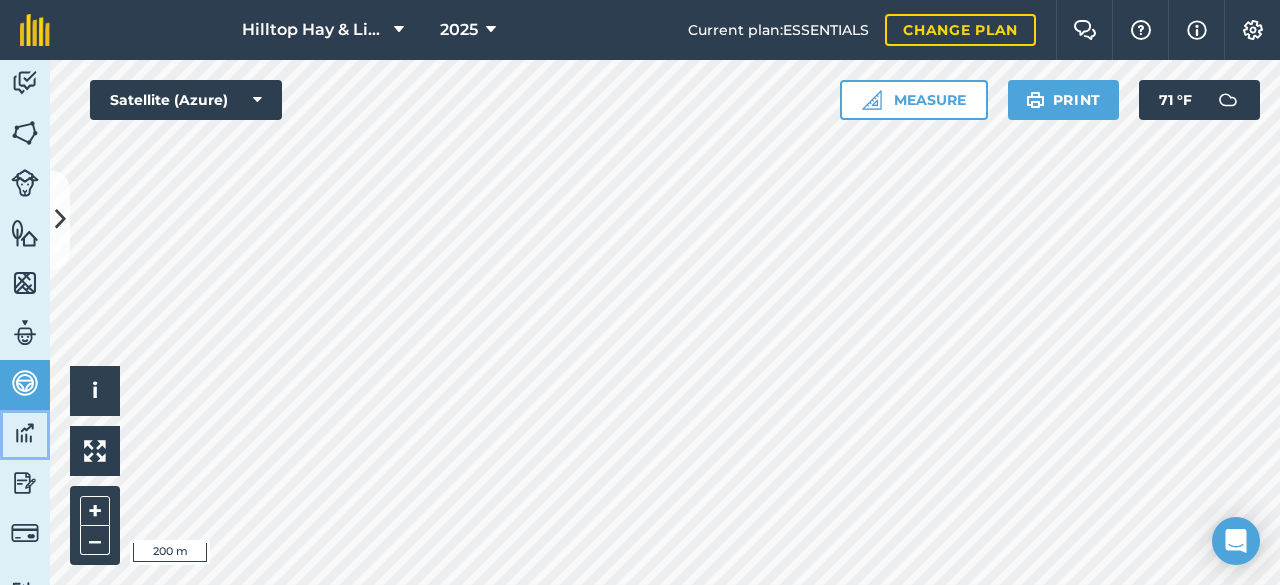 click at bounding box center (25, 433) 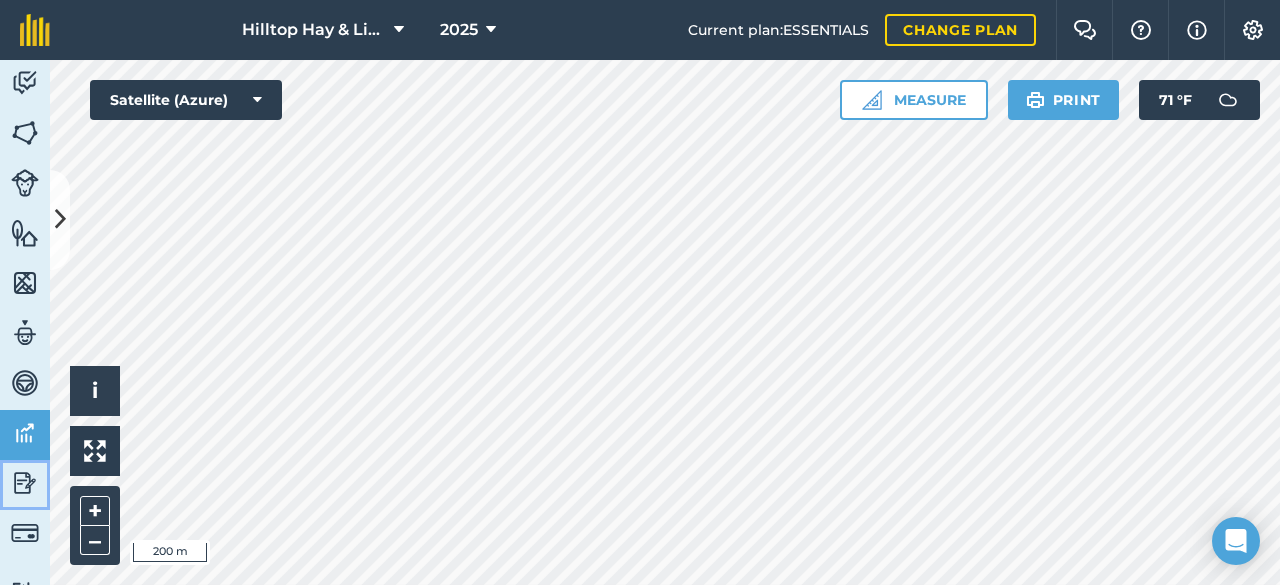 click at bounding box center (25, 483) 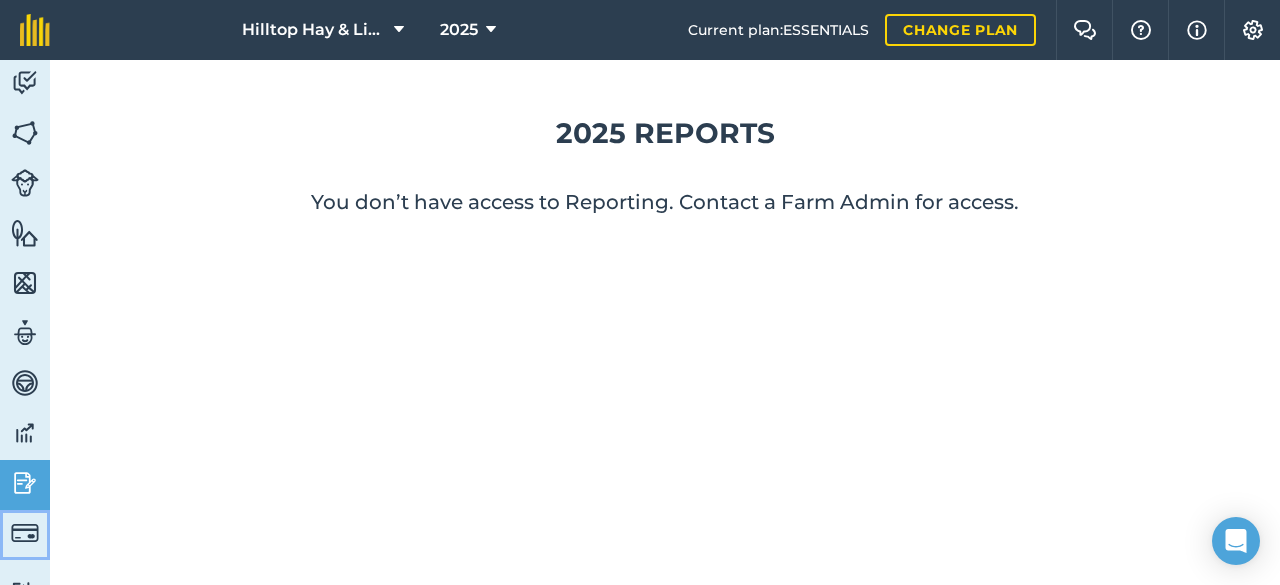 click at bounding box center (25, 533) 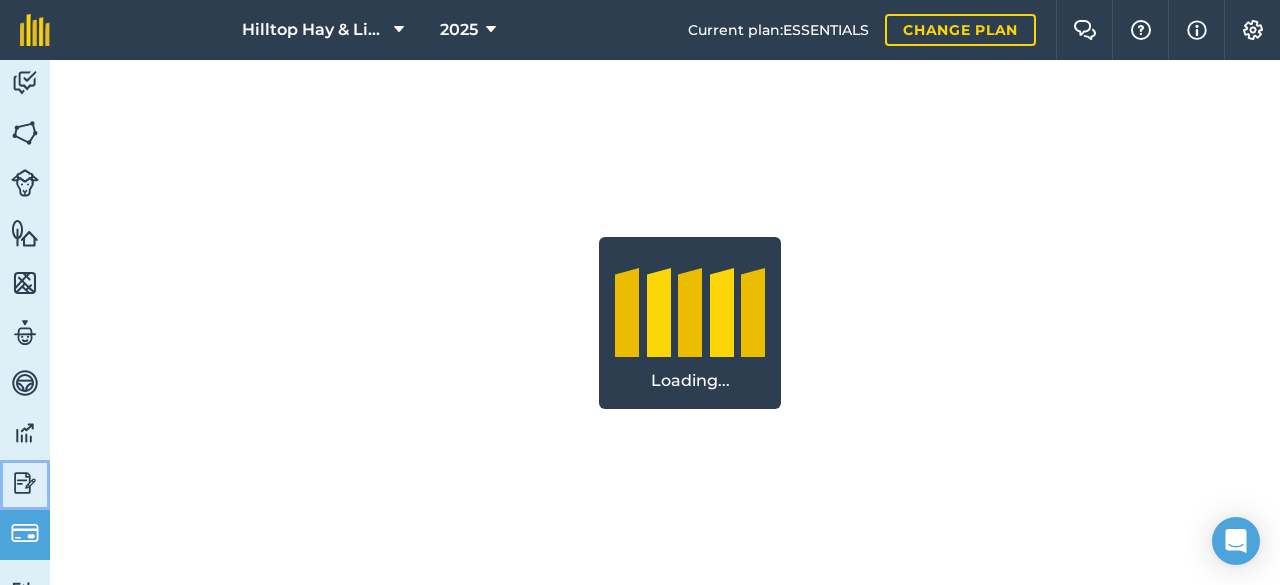 click at bounding box center (25, 483) 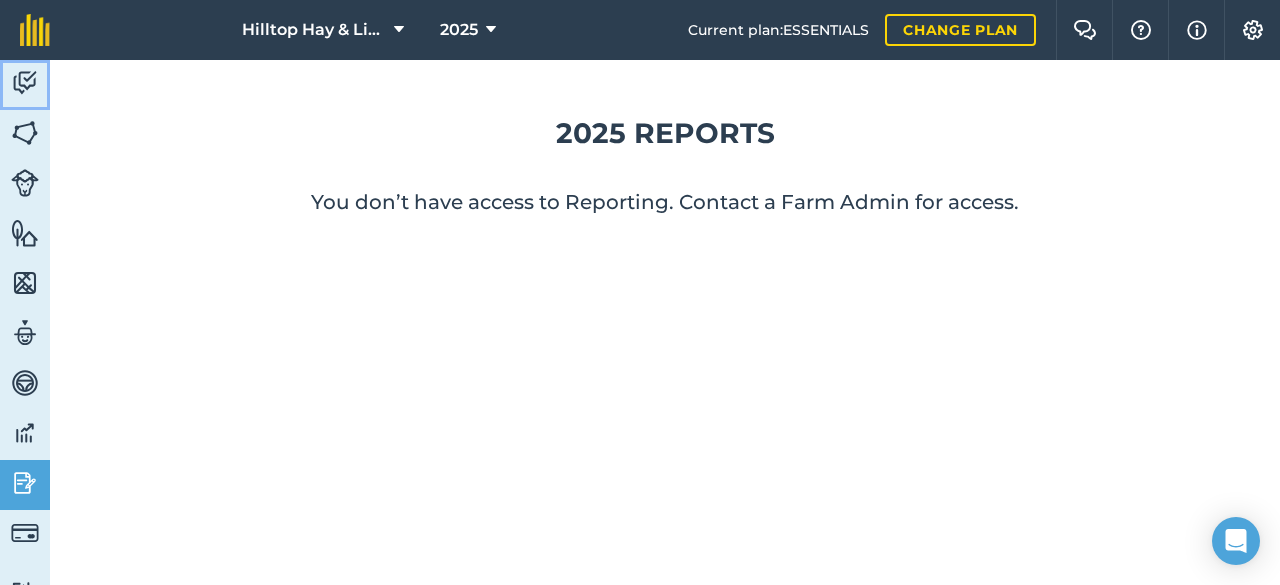 click at bounding box center [25, 83] 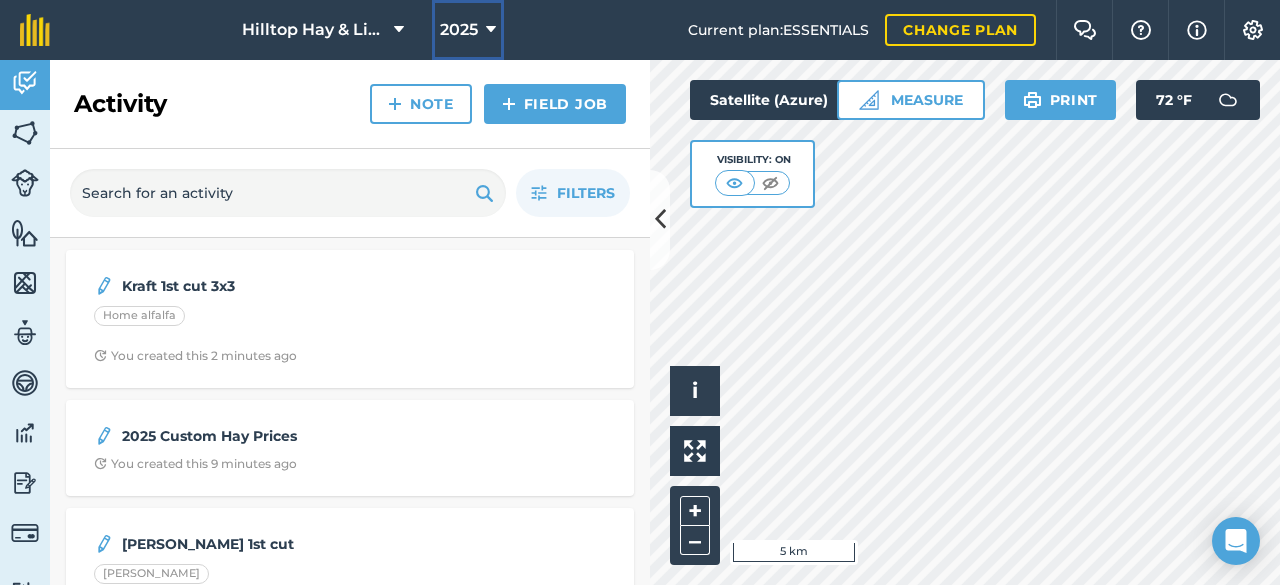 click on "2025" at bounding box center [468, 30] 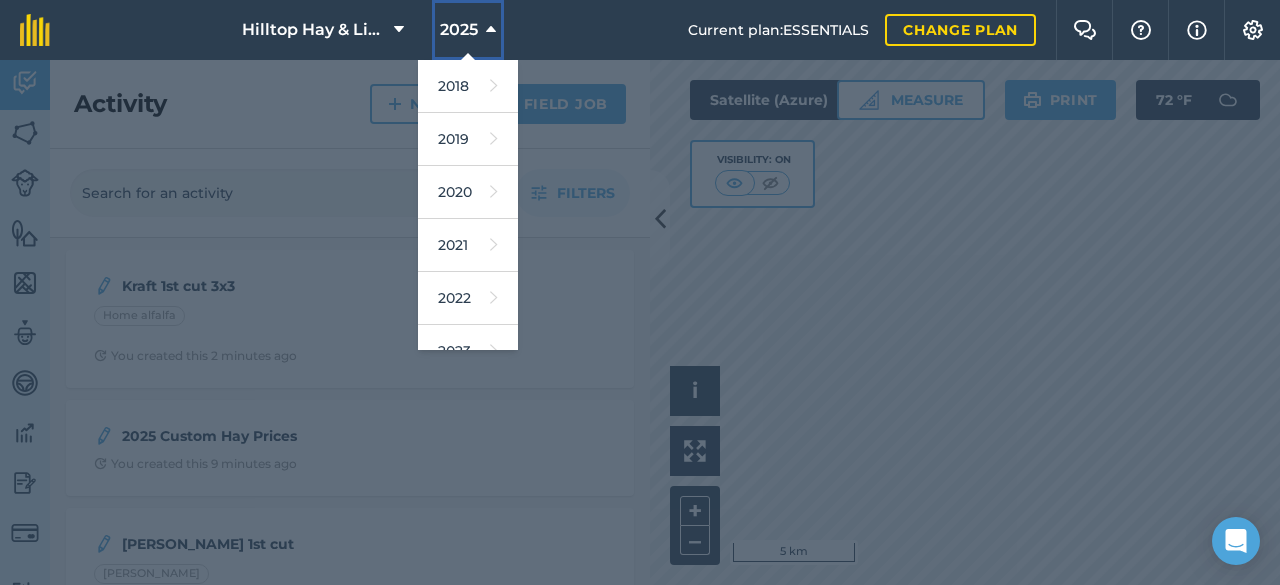 click at bounding box center [491, 30] 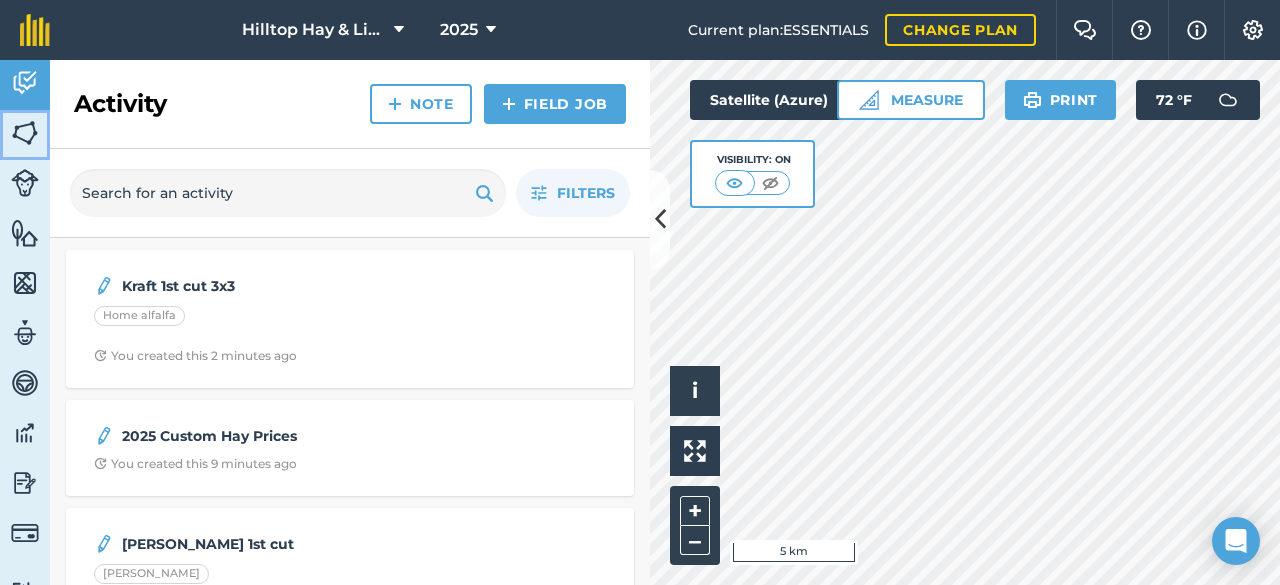 click at bounding box center (25, 133) 